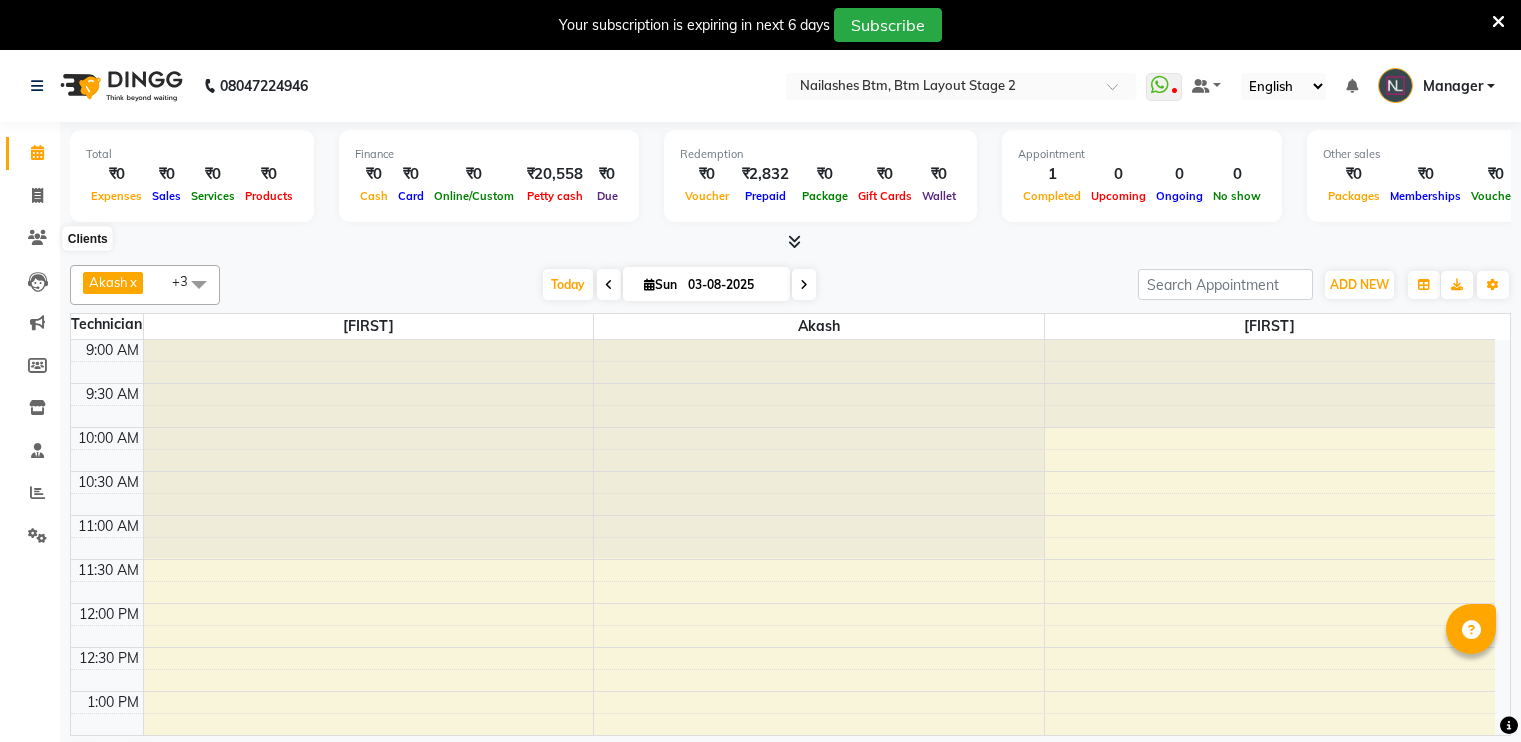 scroll, scrollTop: 50, scrollLeft: 0, axis: vertical 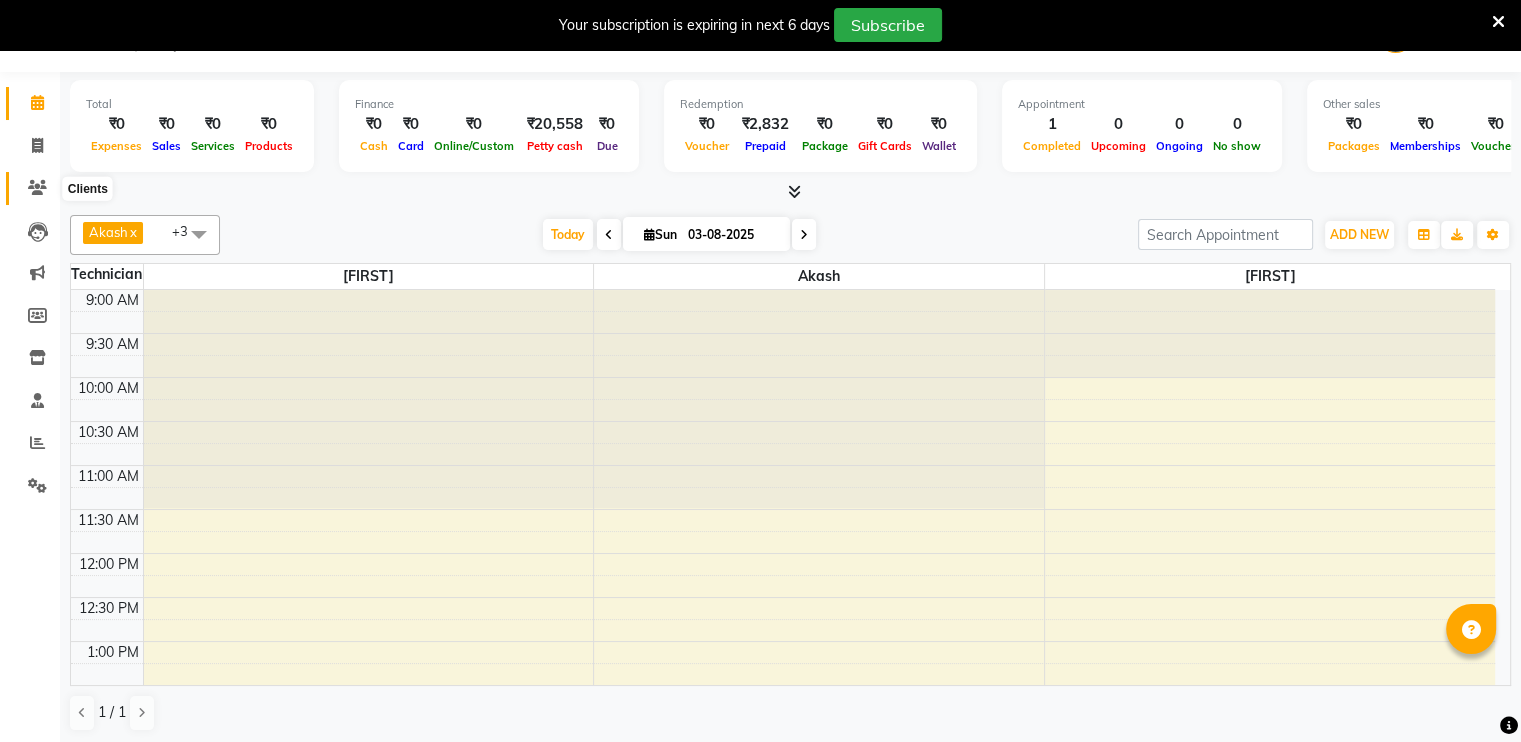 click 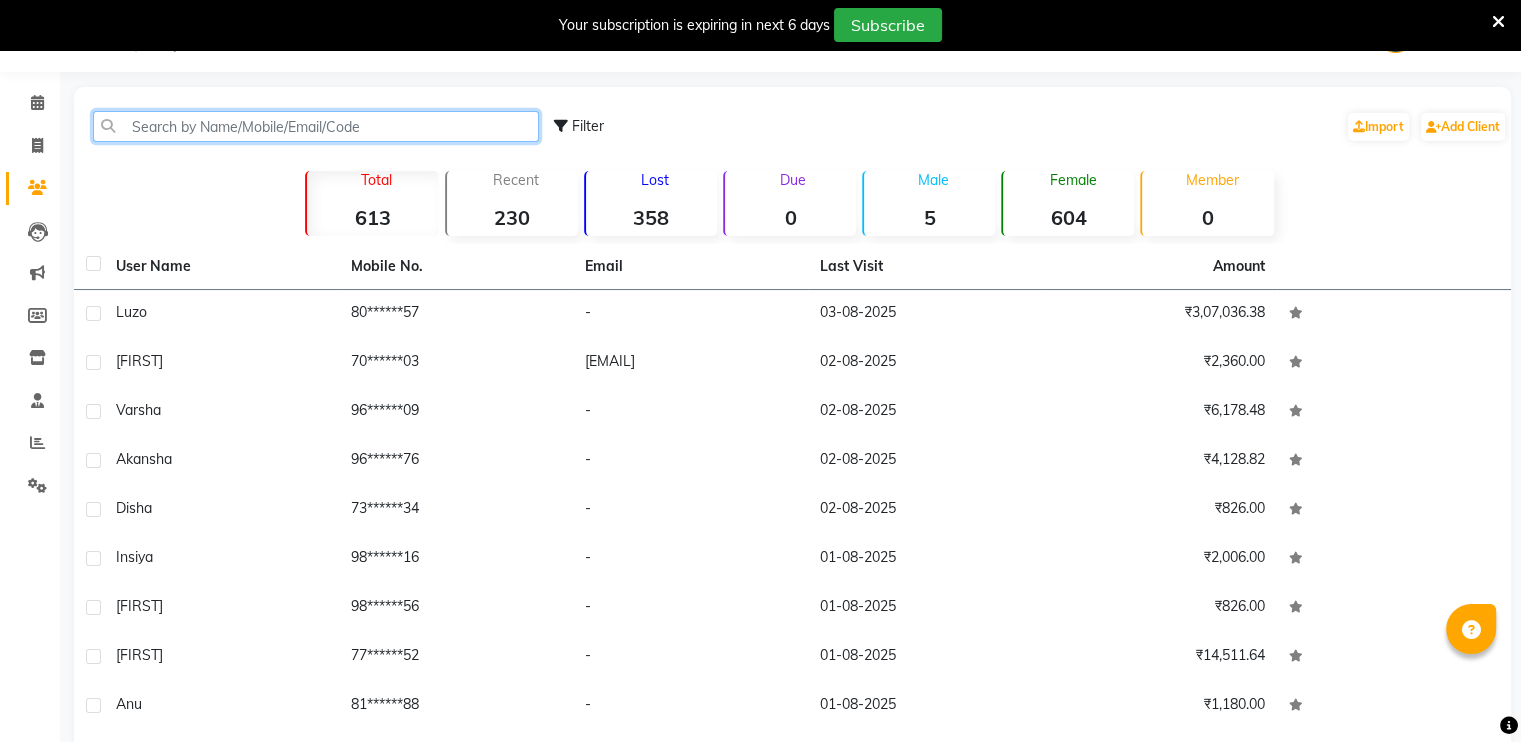 click 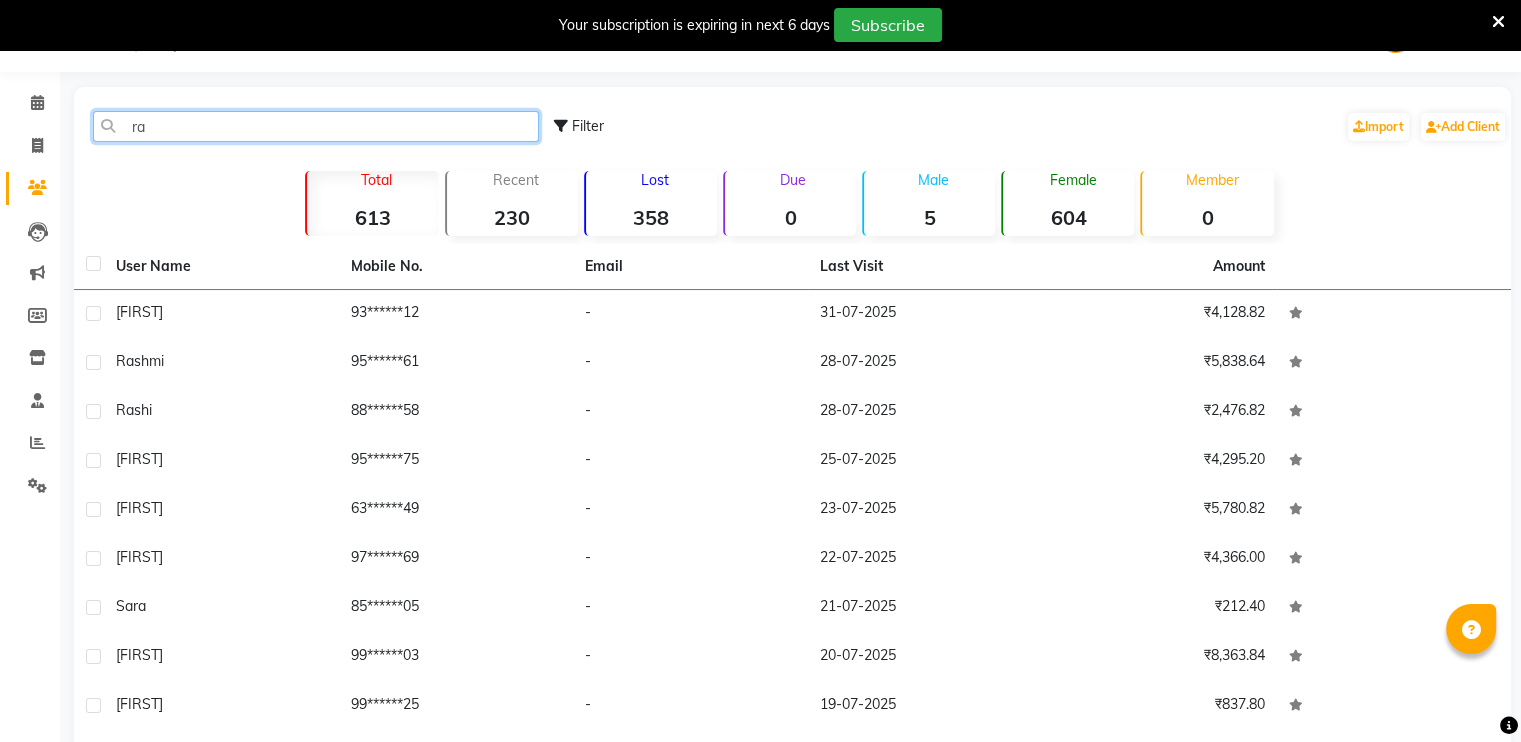 type on "r" 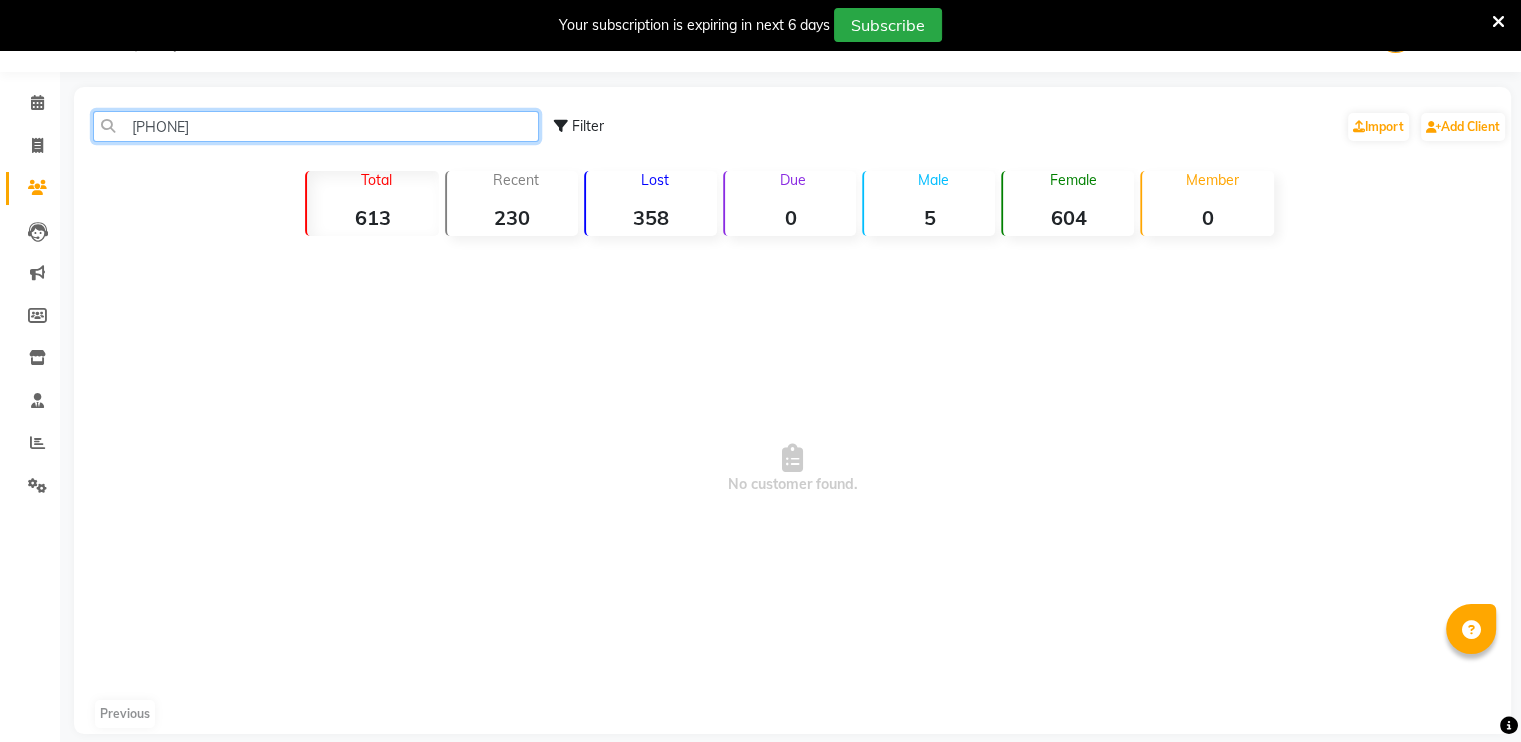 click on "[PHONE]" 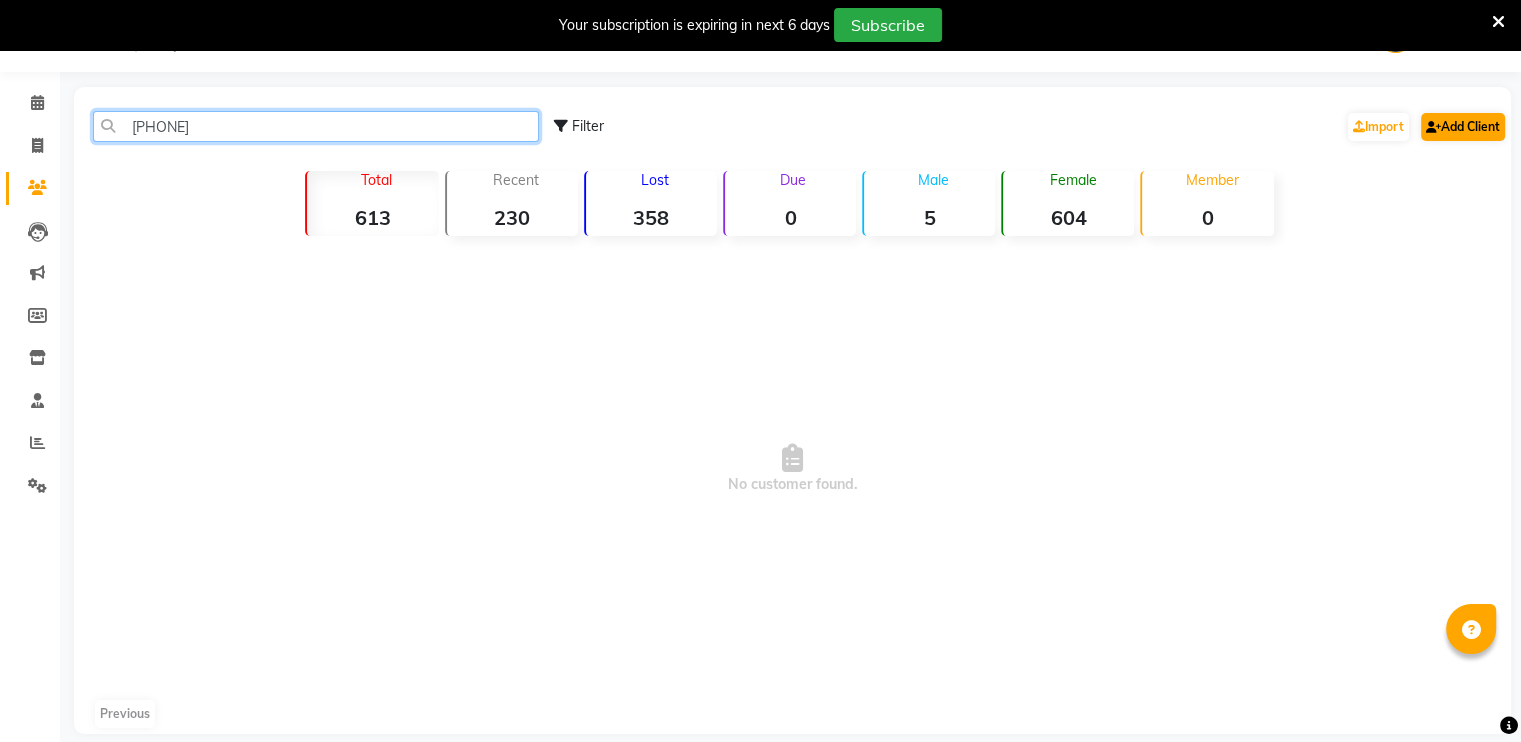 type on "[PHONE]" 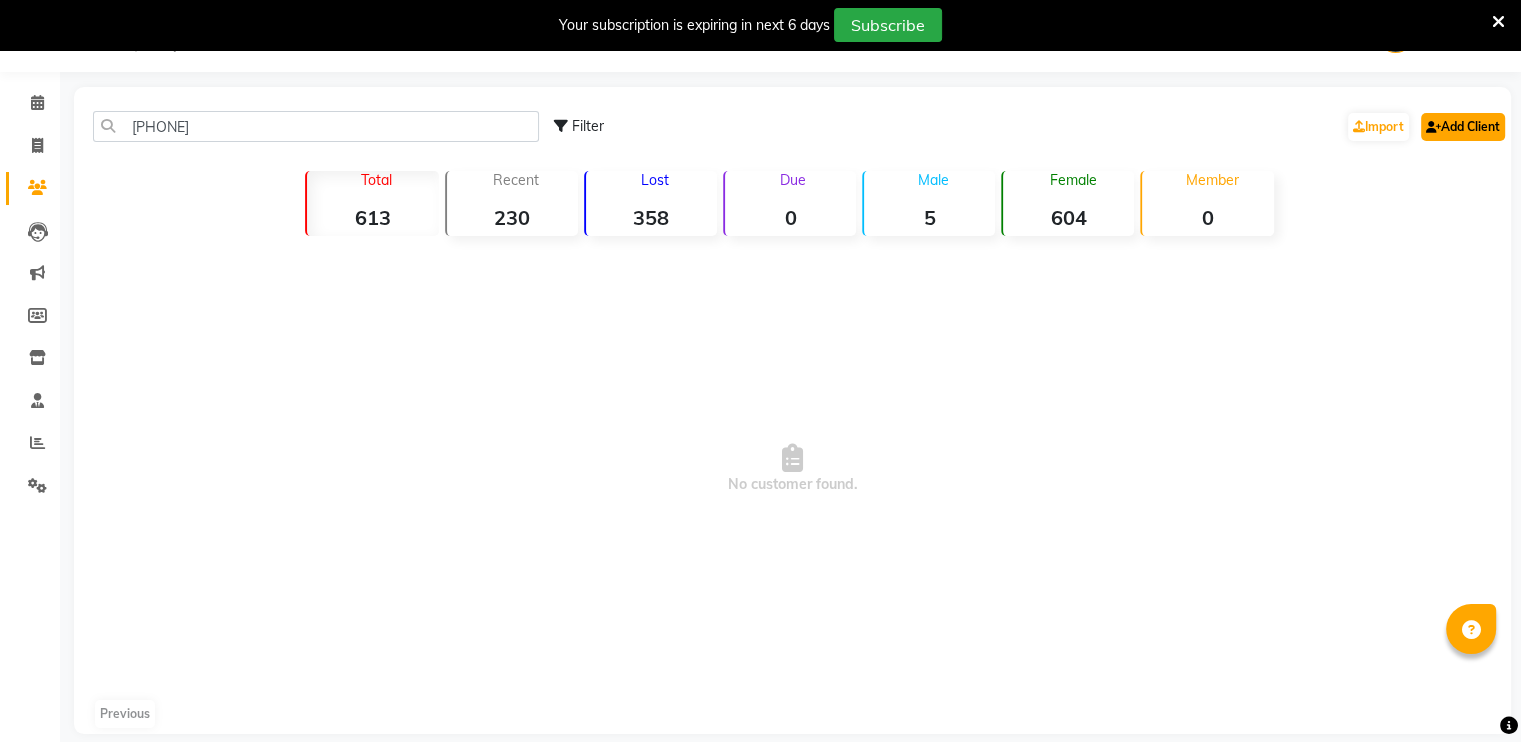 click on "Add Client" 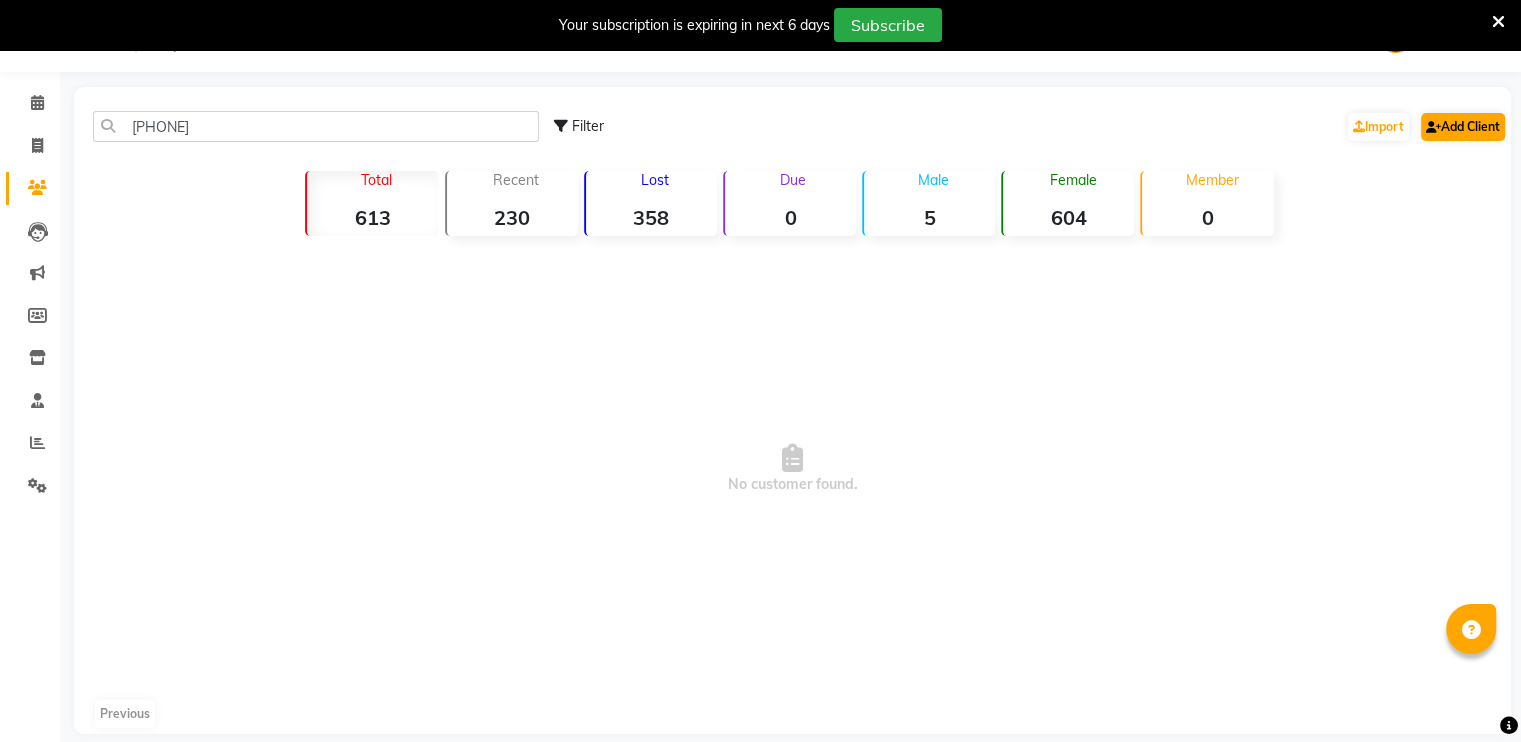 select on "21" 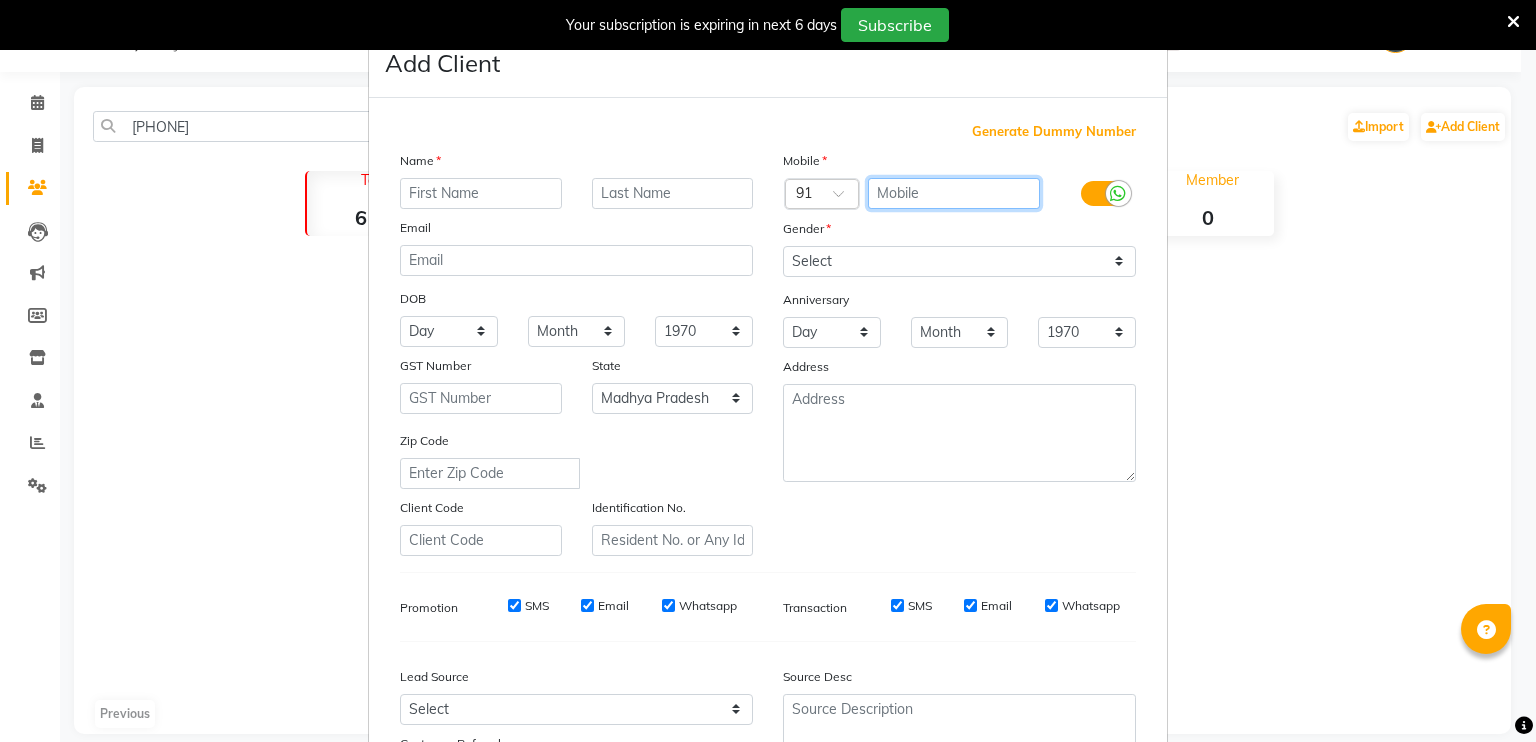 click at bounding box center [954, 193] 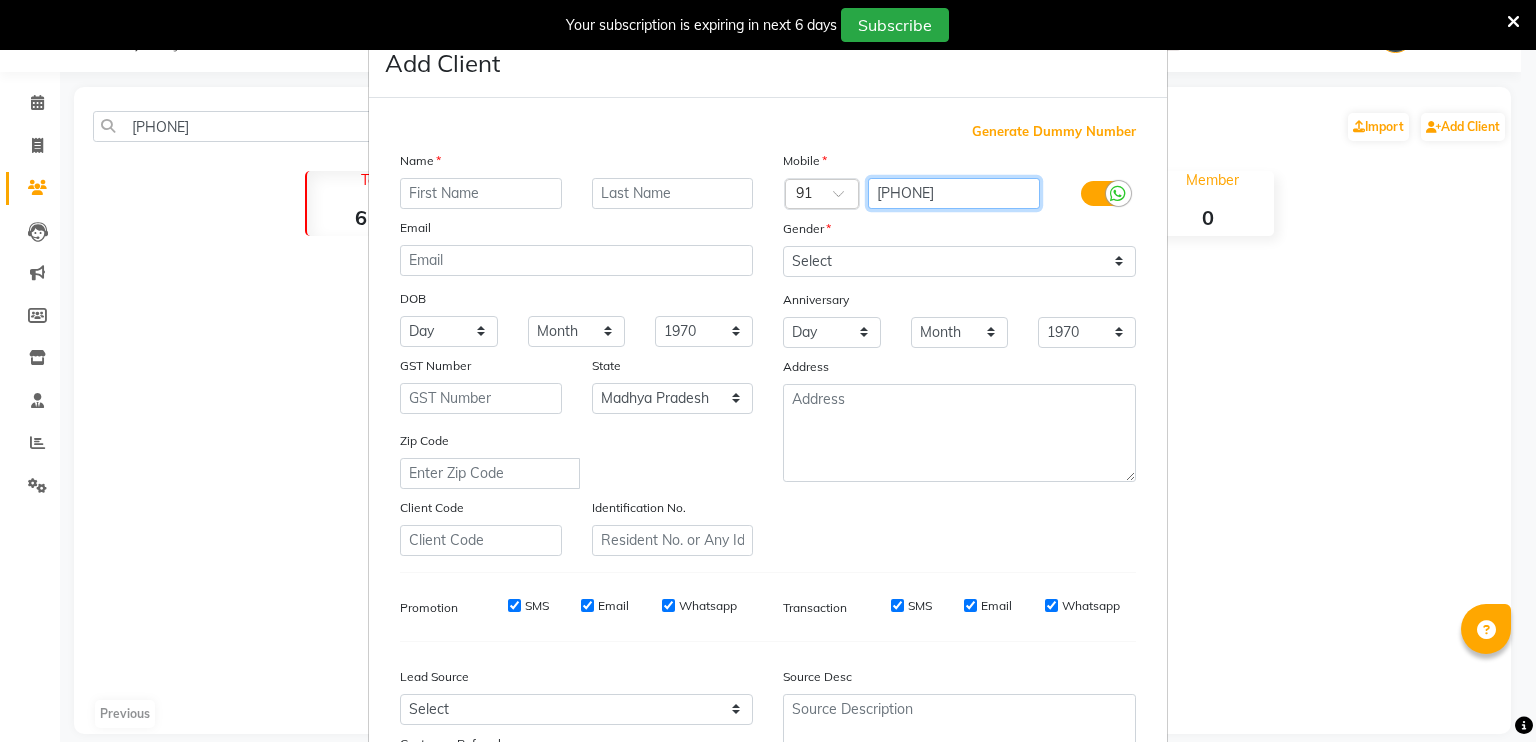 type on "[PHONE]" 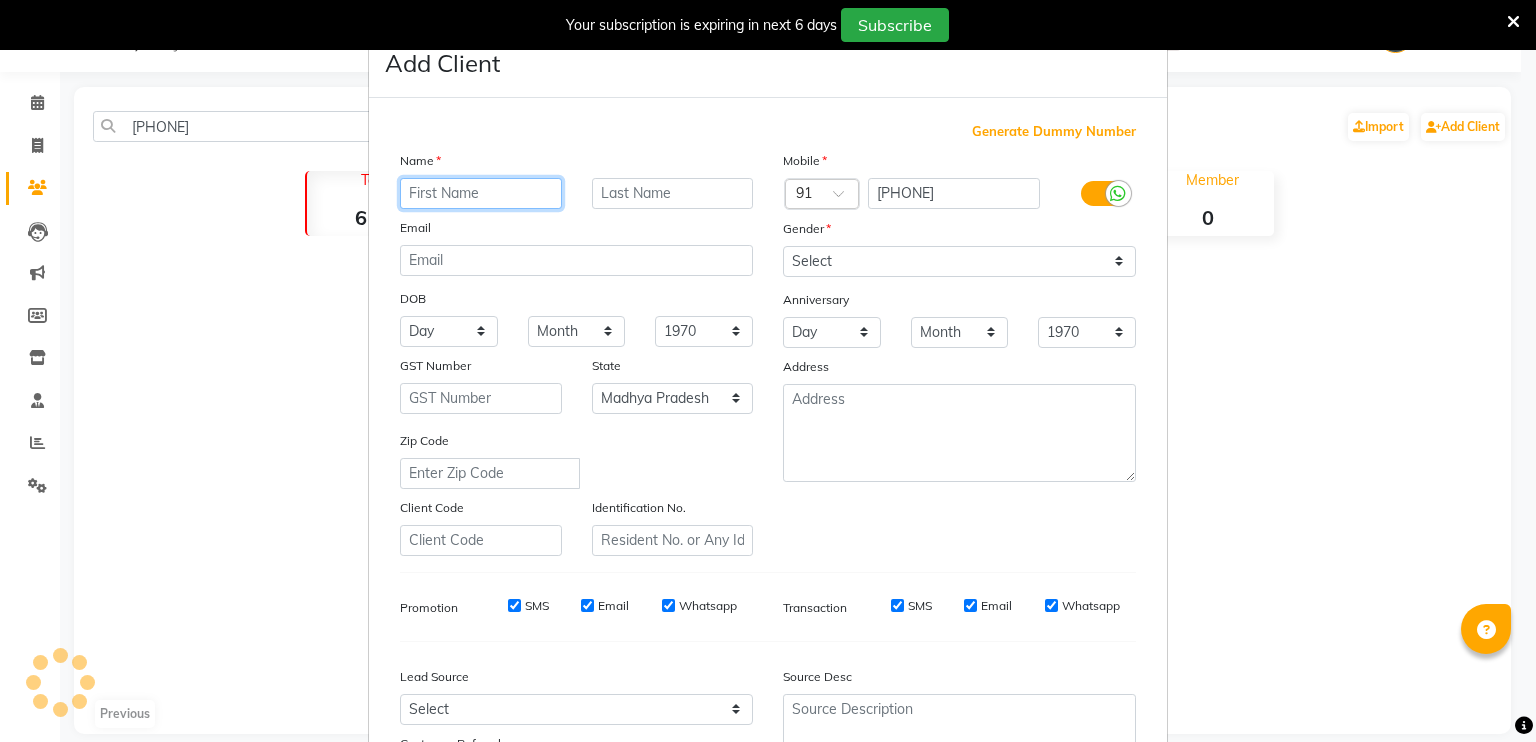 click at bounding box center [481, 193] 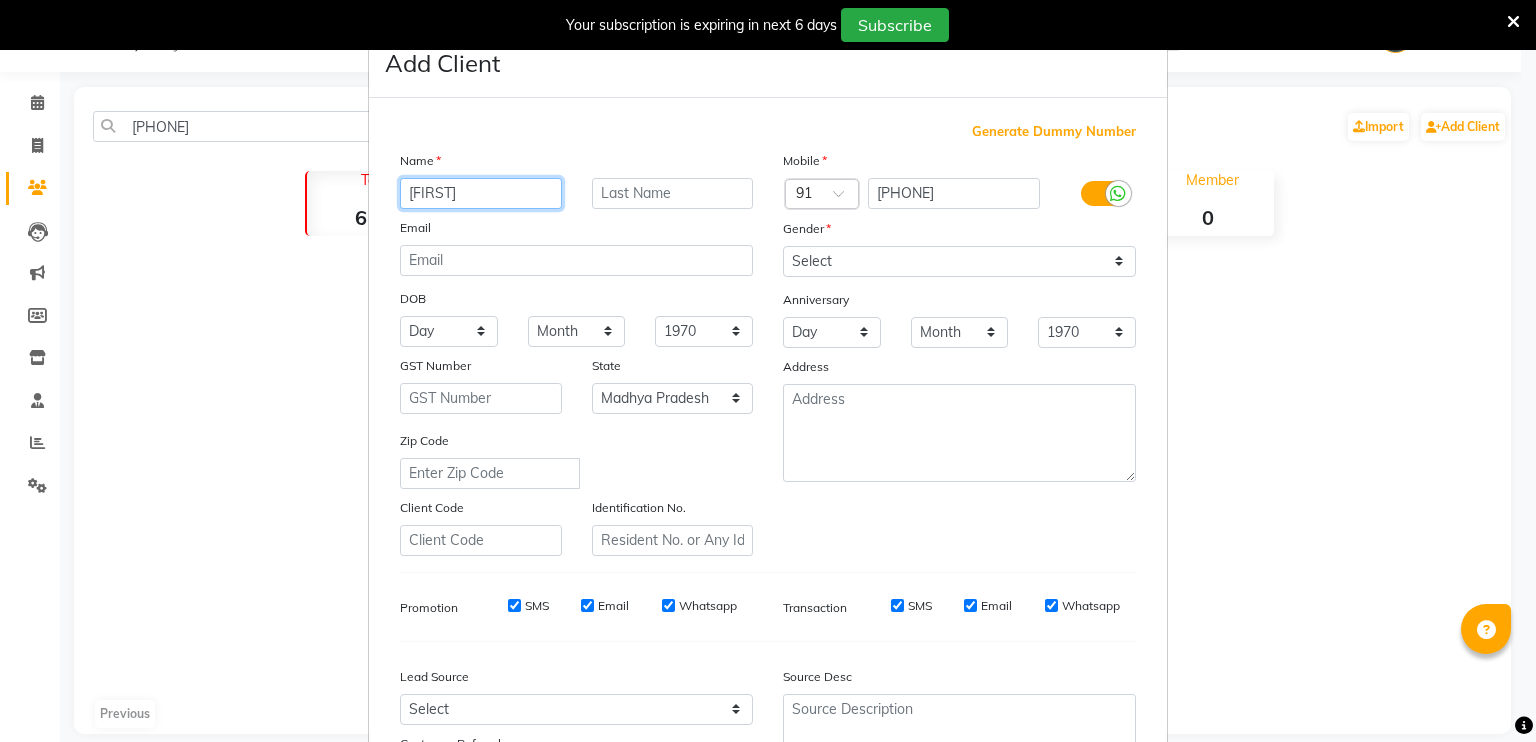 click on "[FIRST]" at bounding box center (481, 193) 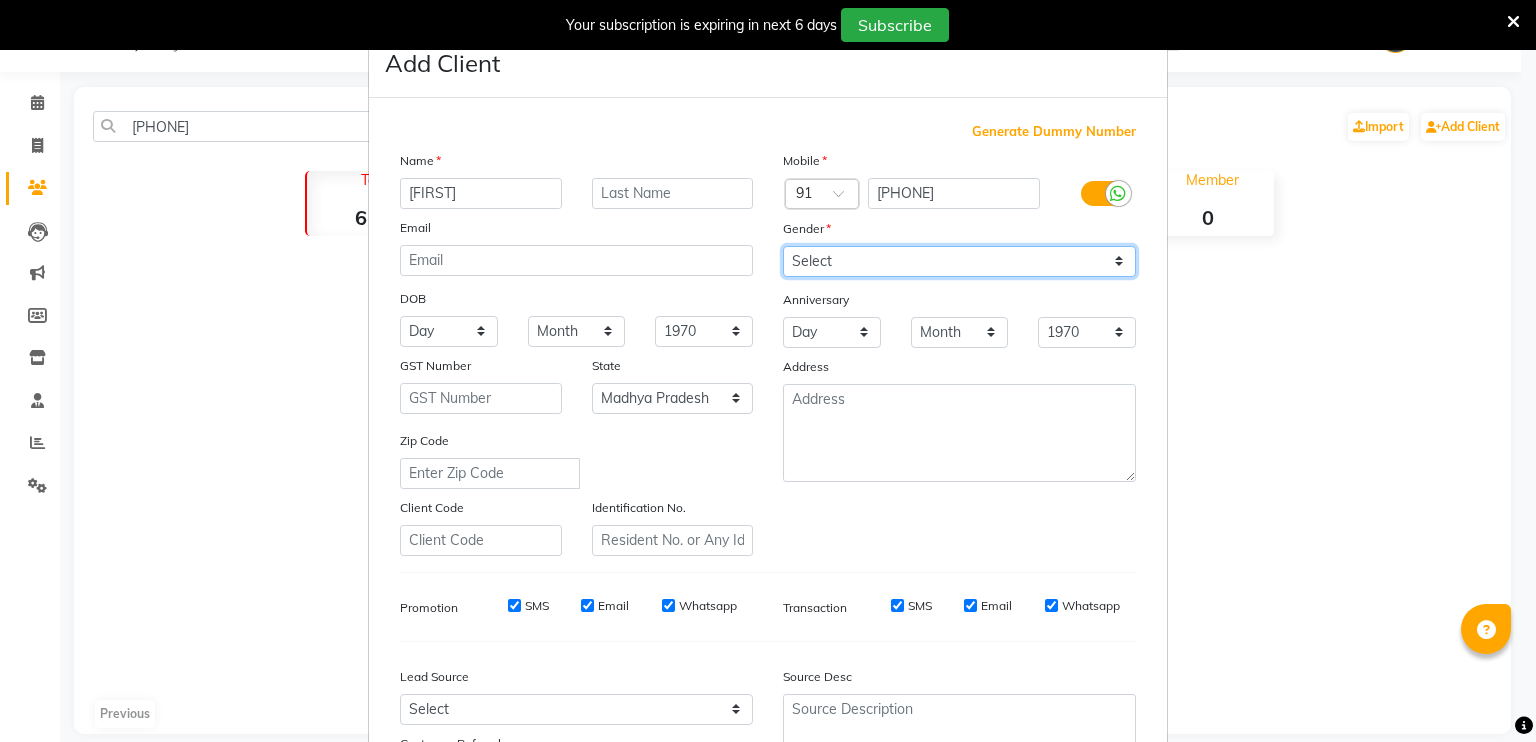 click on "Select Male Female Other Prefer Not To Say" at bounding box center (959, 261) 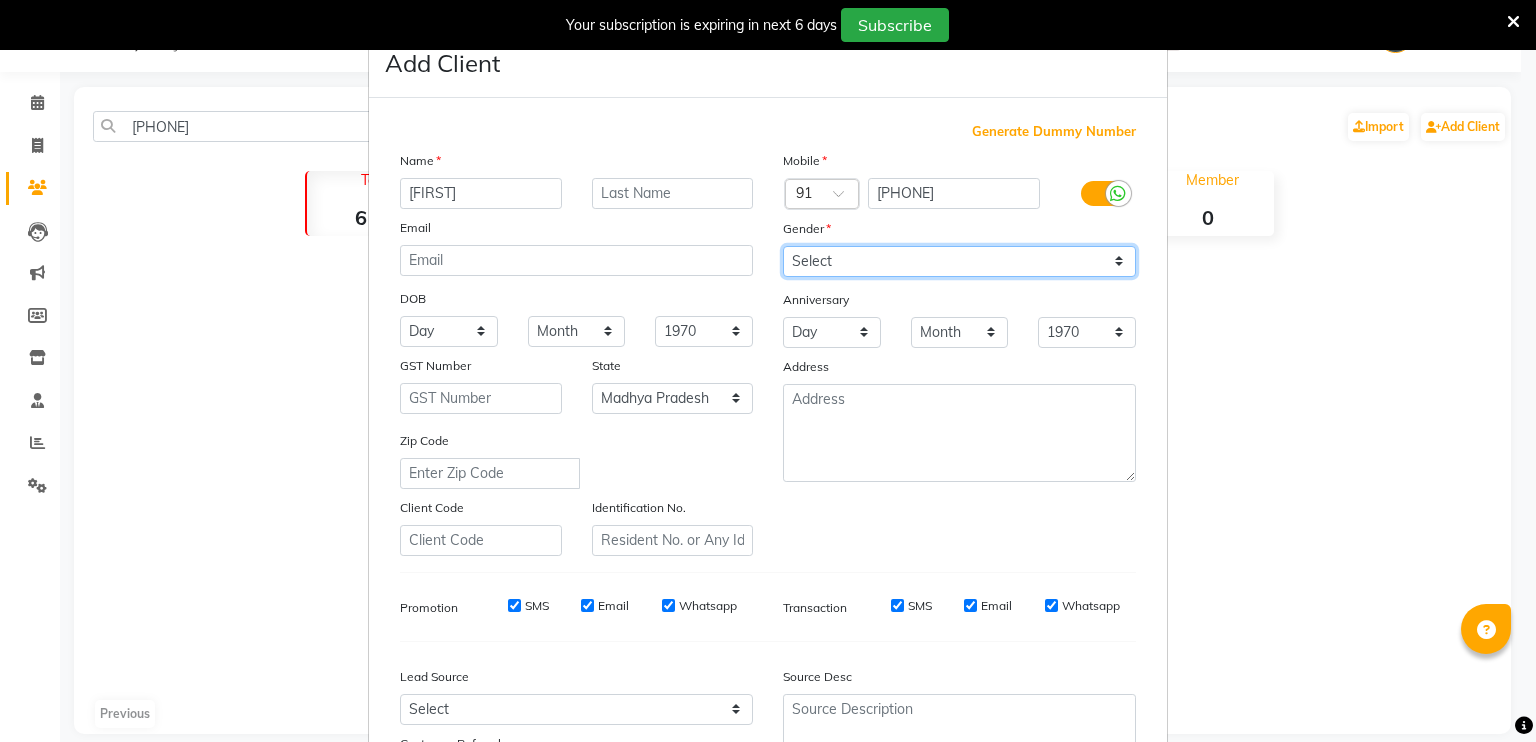 select on "female" 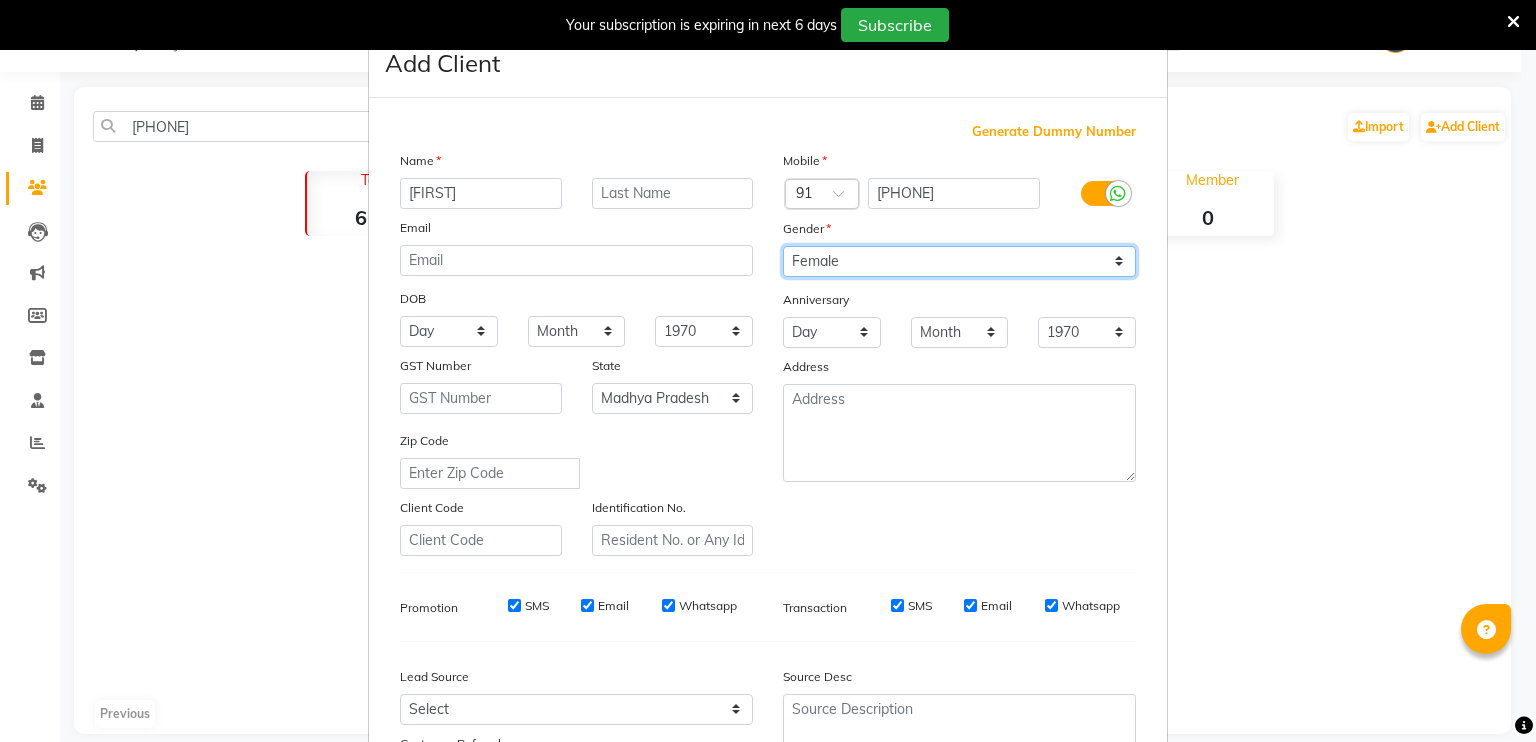 click on "Select Male Female Other Prefer Not To Say" at bounding box center [959, 261] 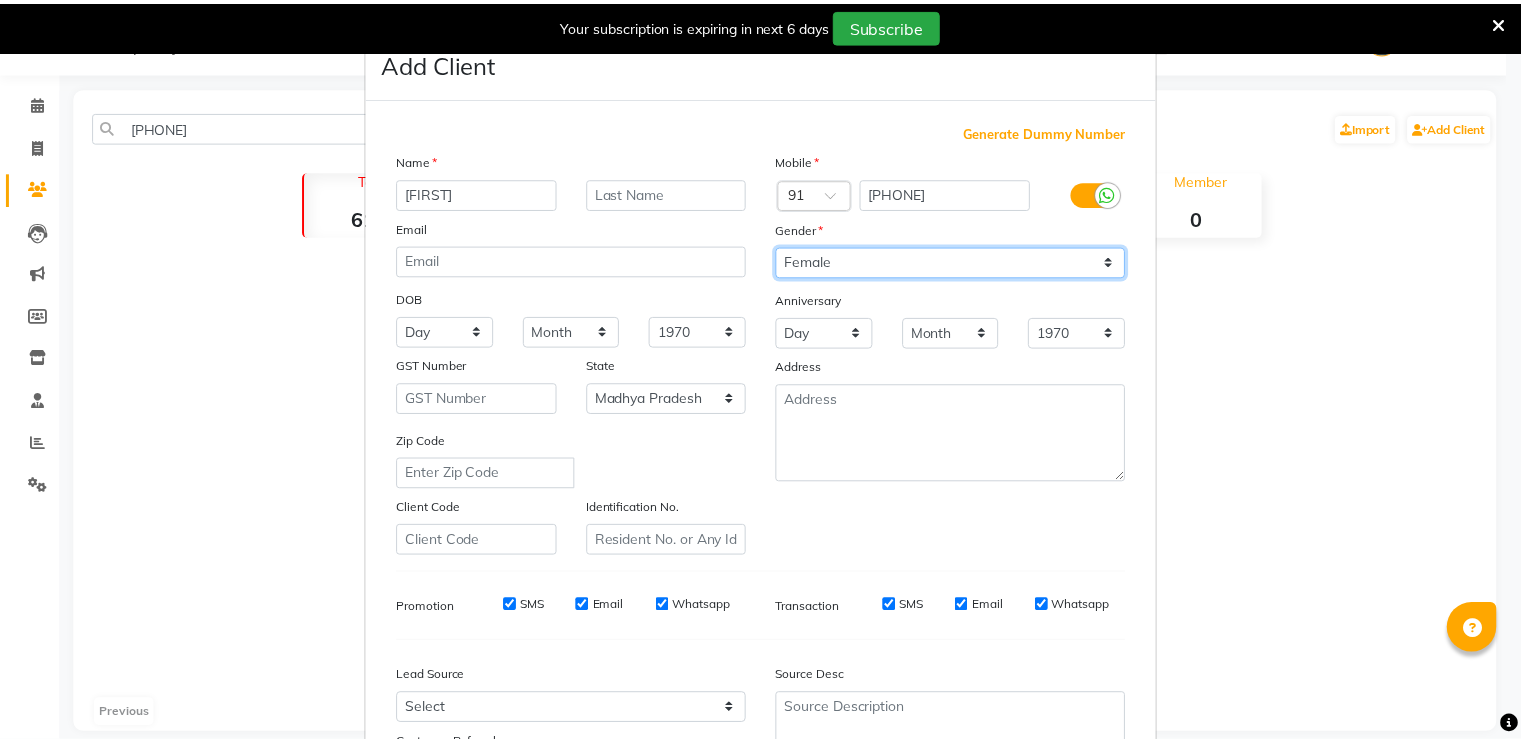 scroll, scrollTop: 190, scrollLeft: 0, axis: vertical 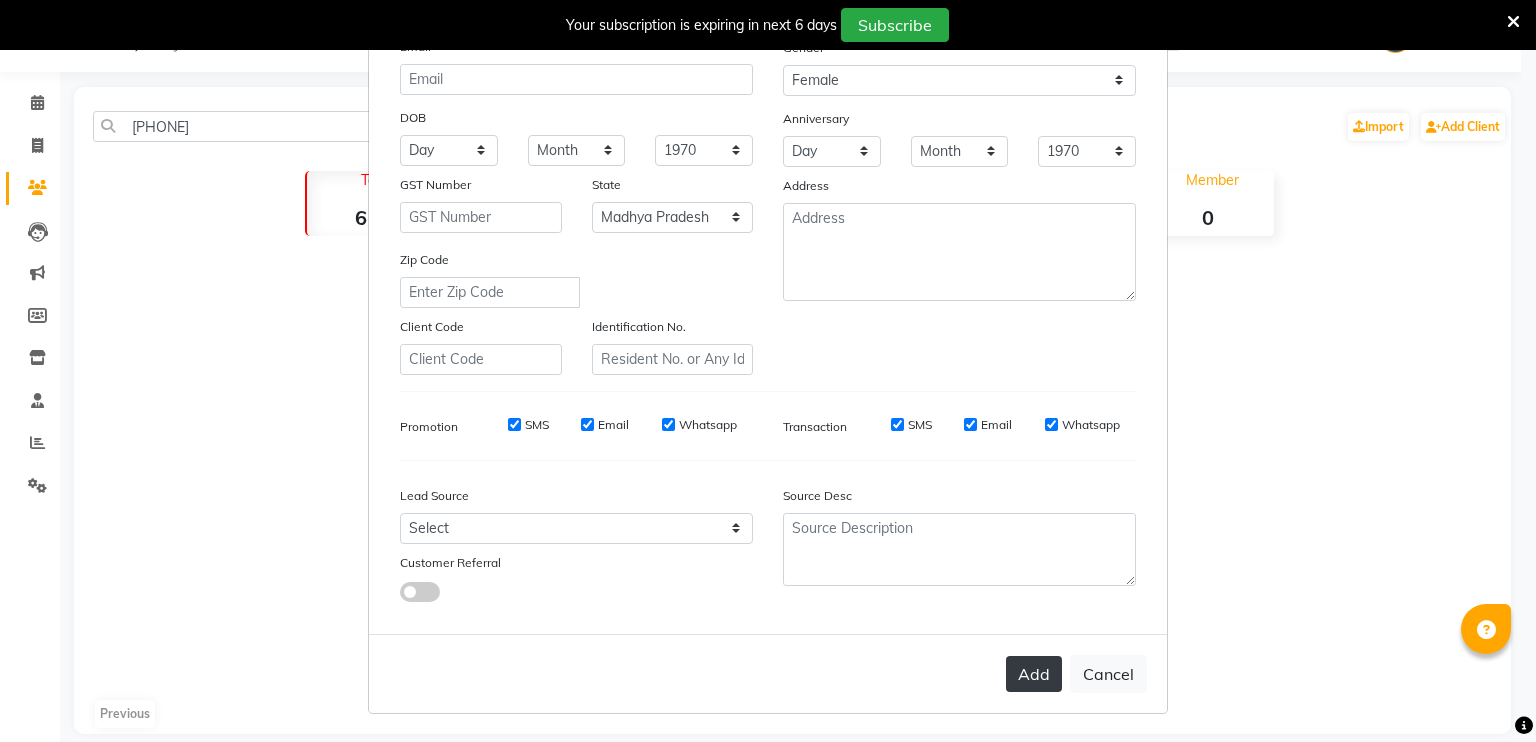 click on "Add" at bounding box center [1034, 674] 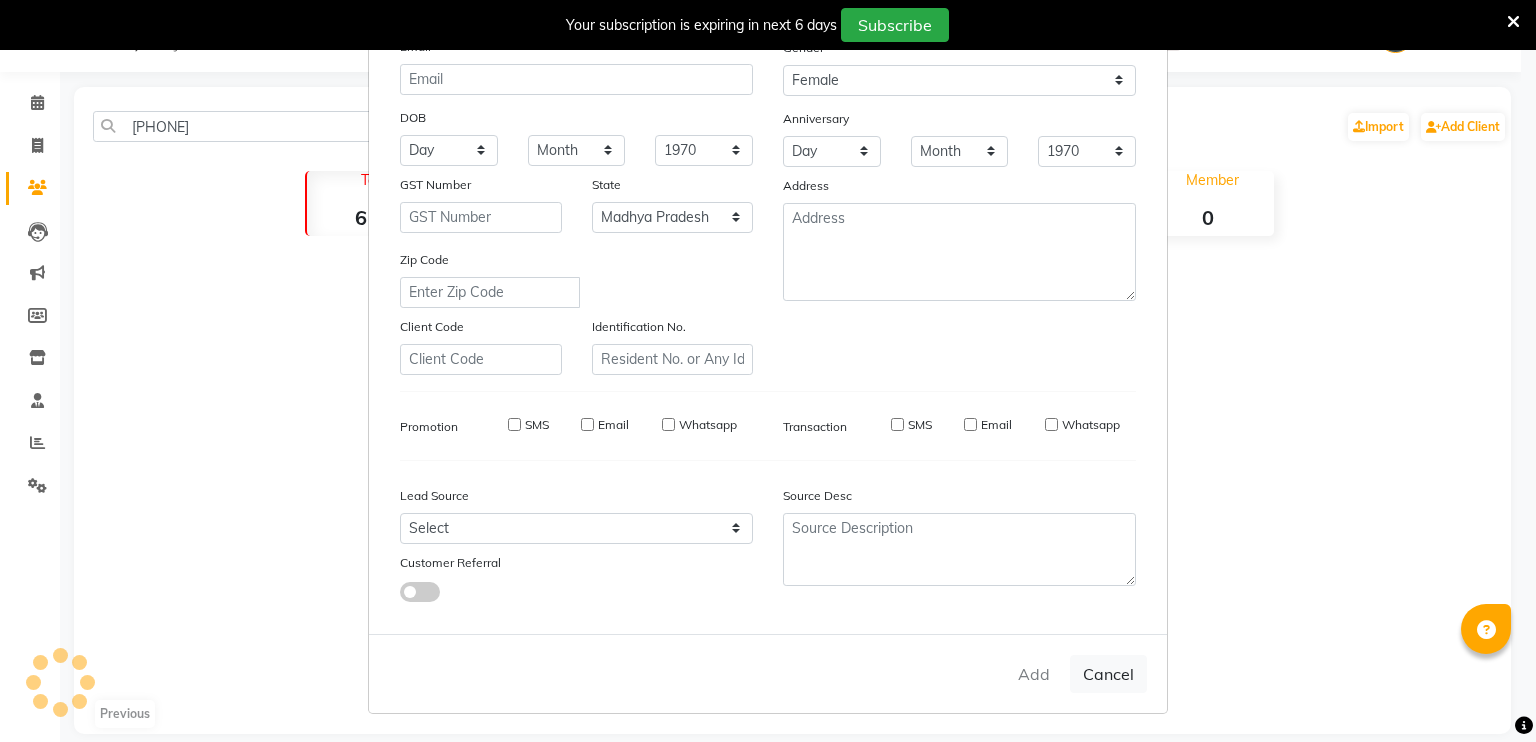 type 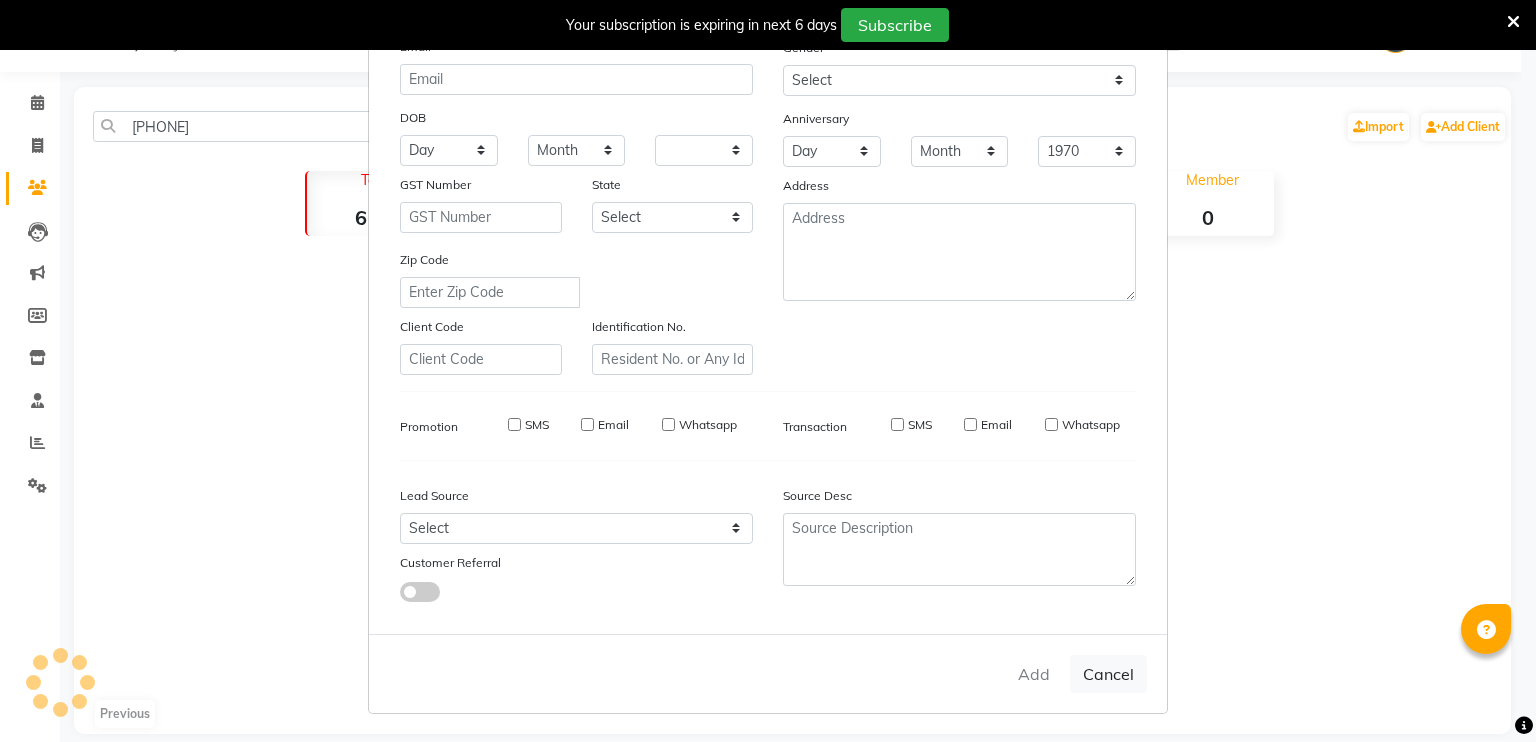 select 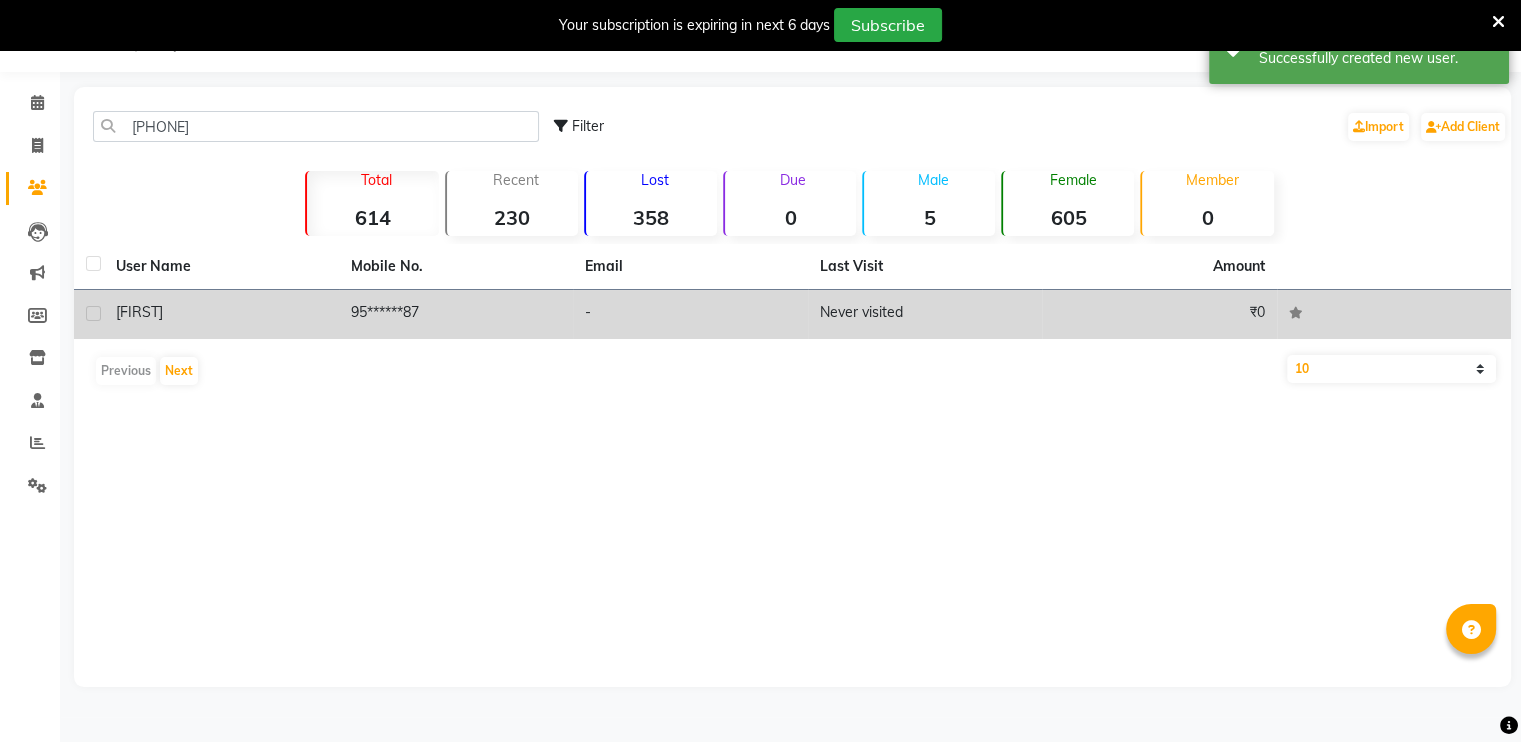 click on "95******87" 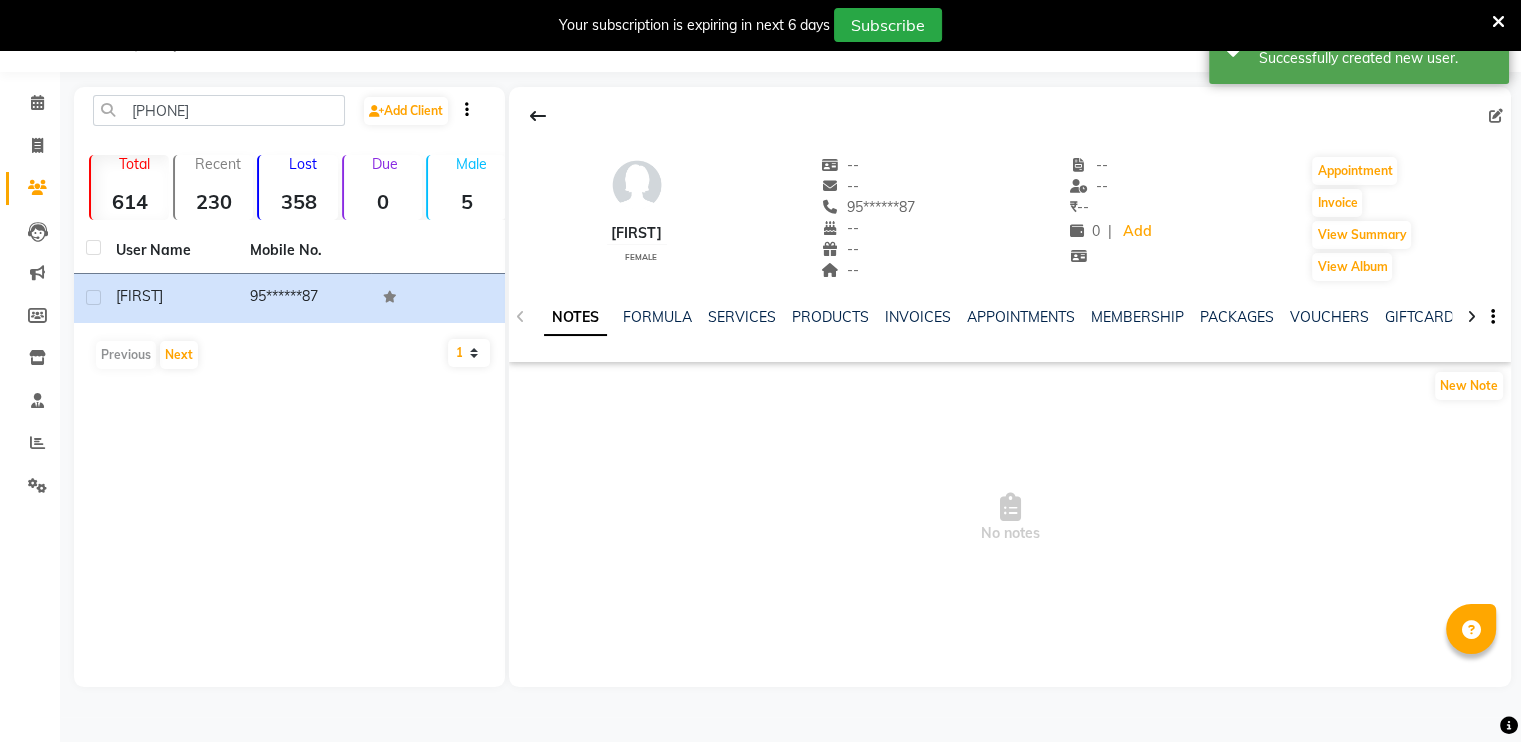 click on "Invoice" 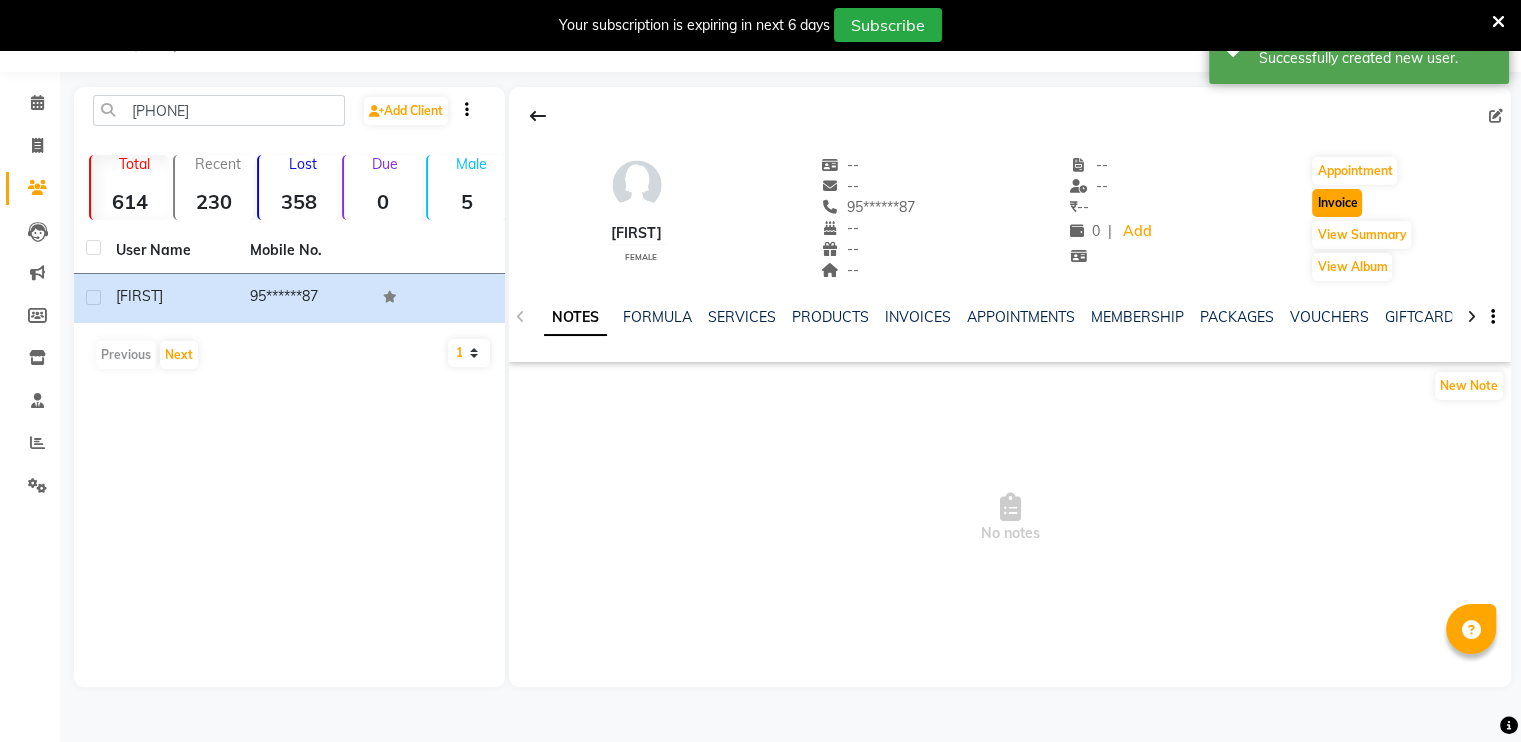 click on "Invoice" 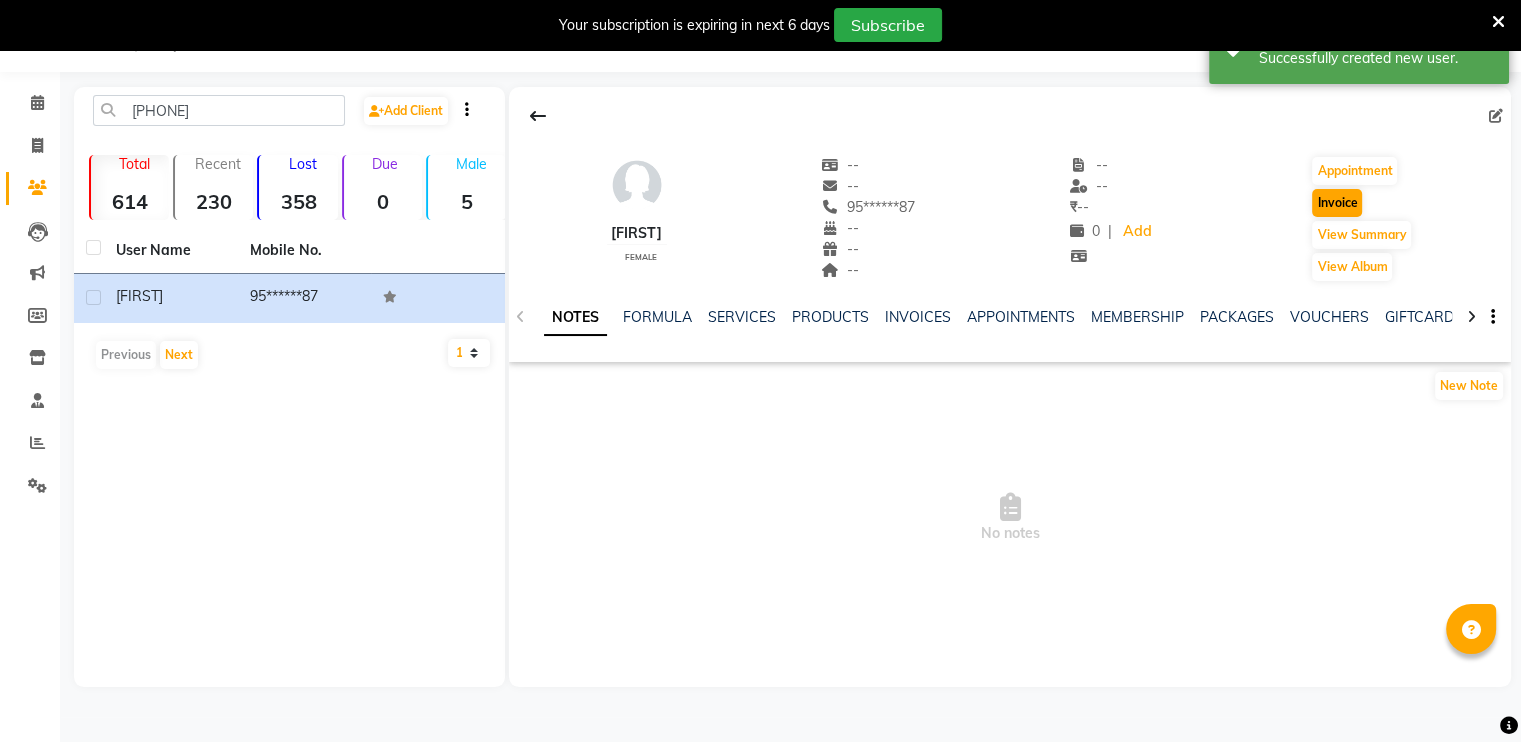 select on "service" 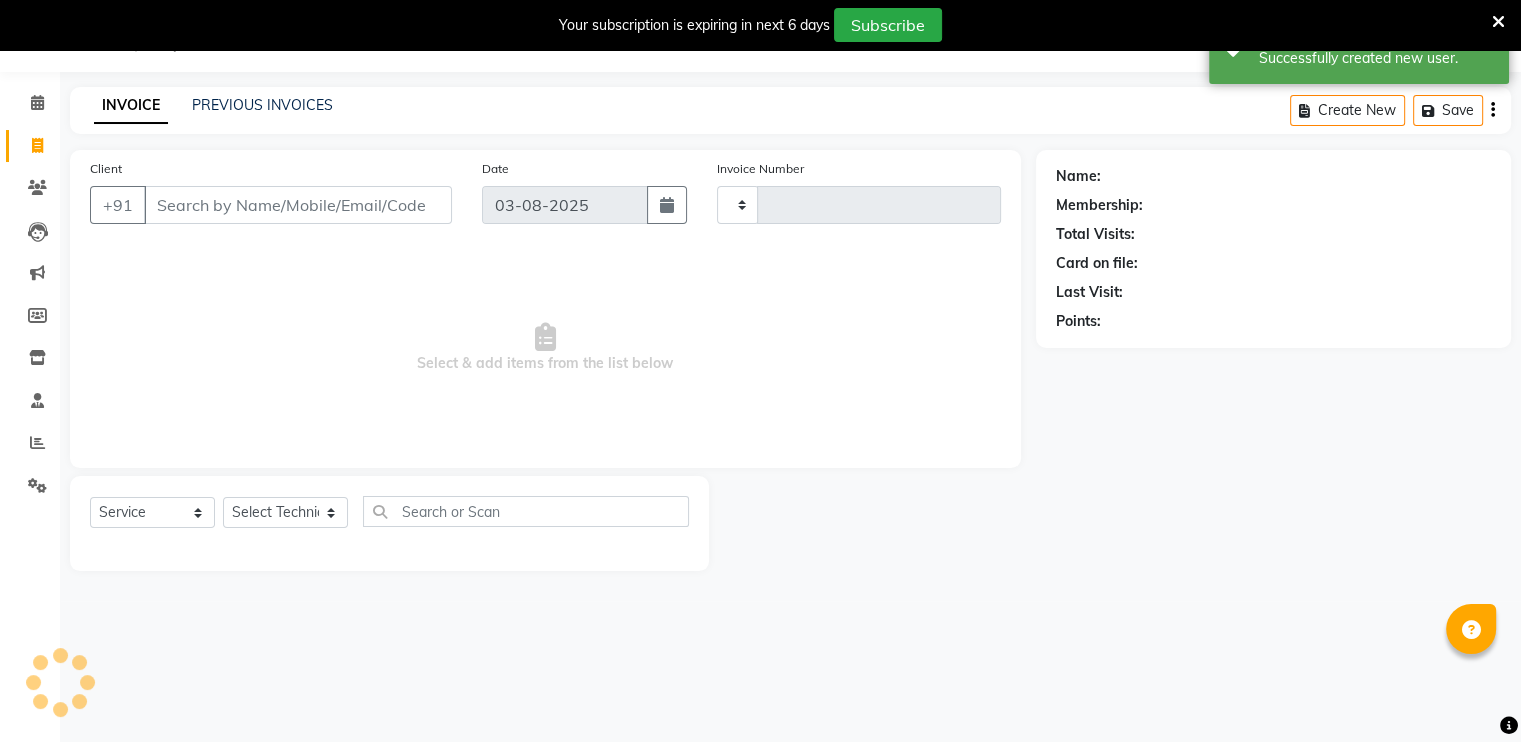 type on "0491" 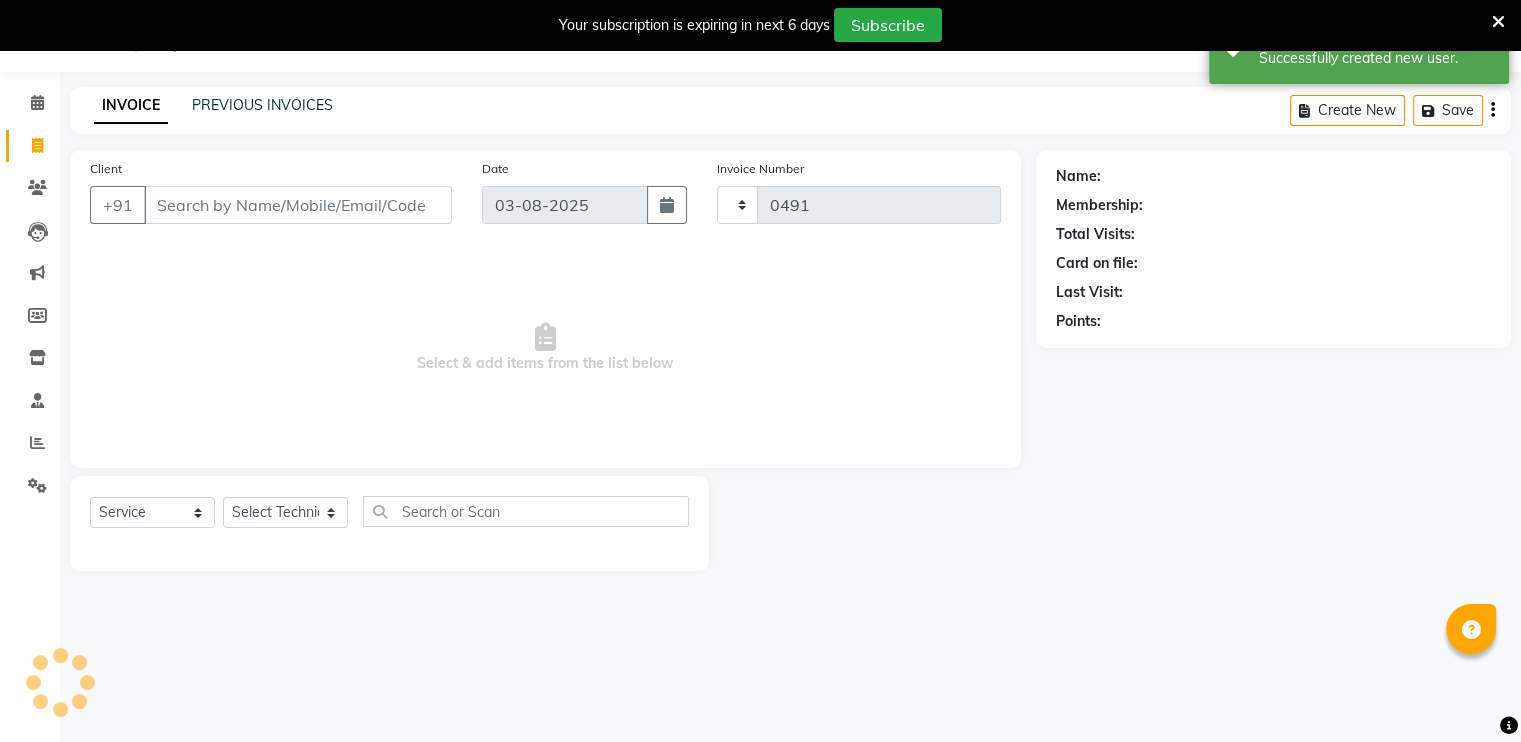 select on "6721" 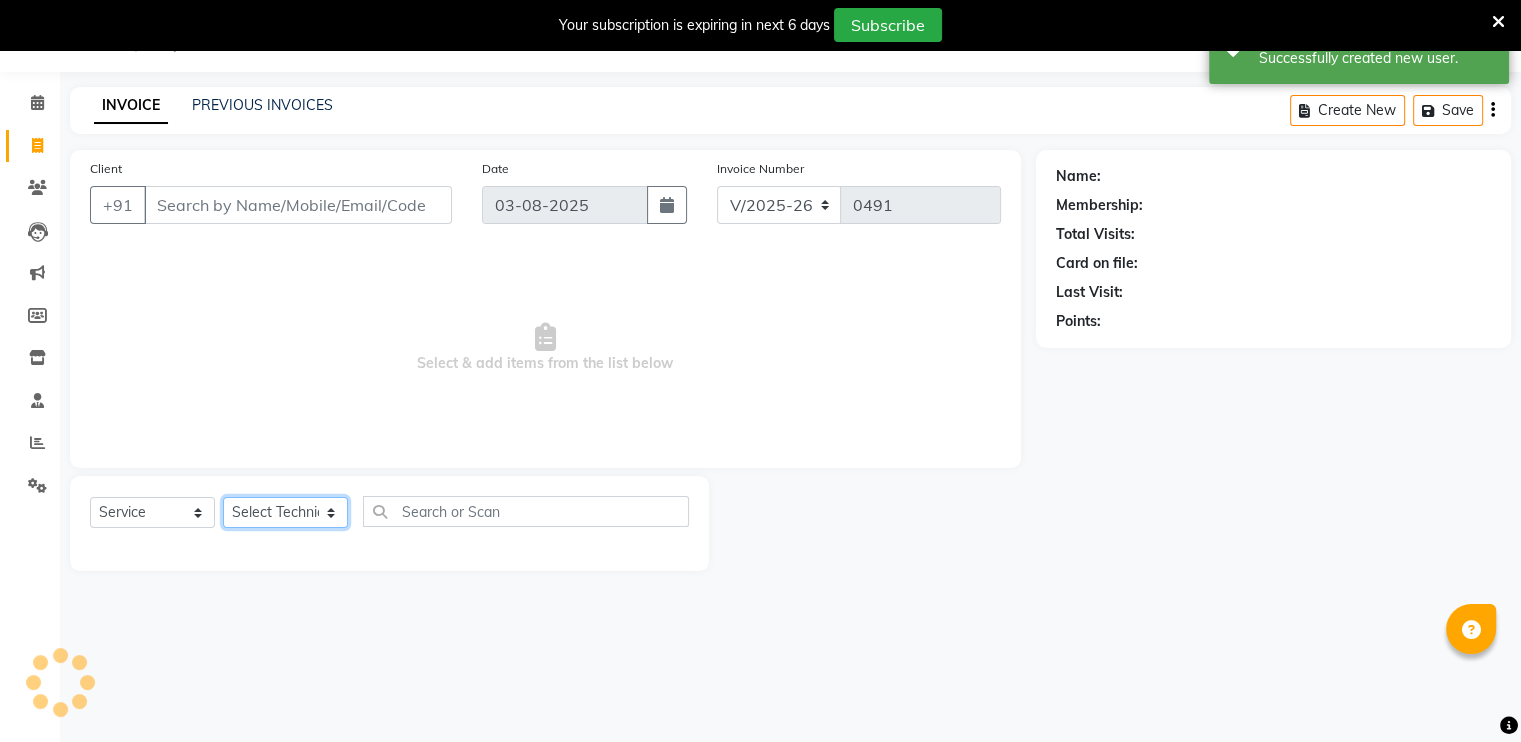 click on "Select Technician" 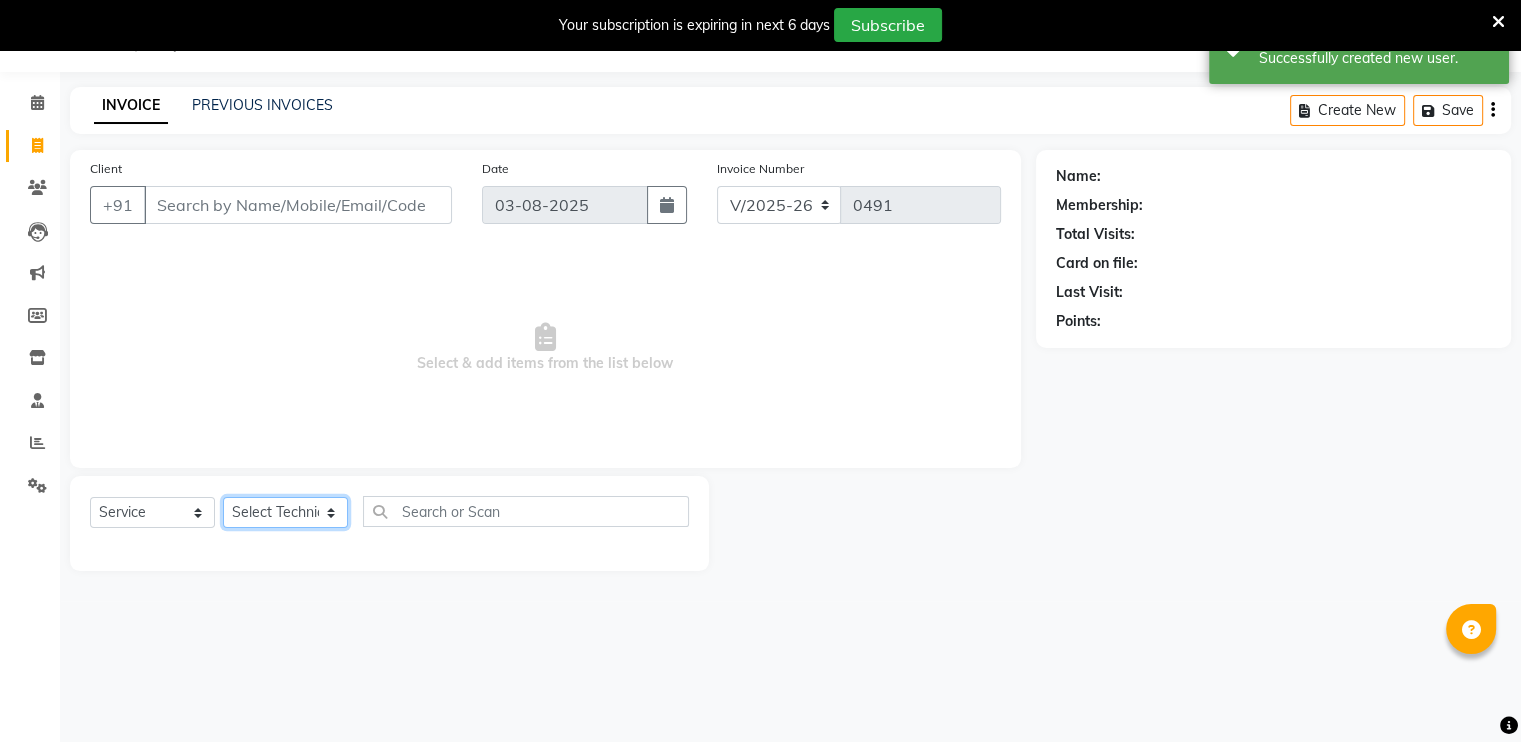 type on "95******87" 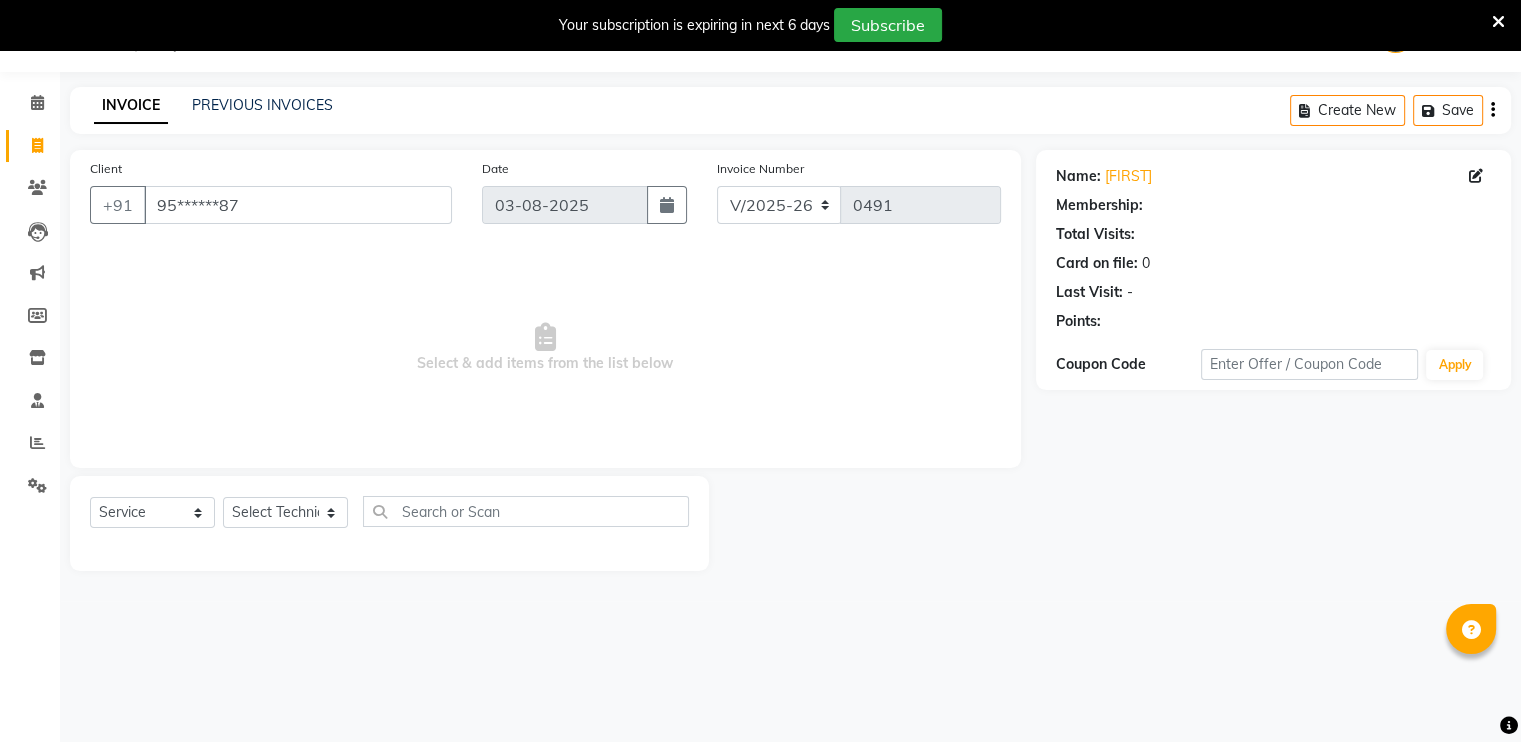 click on "Select & add items from the list below" at bounding box center [545, 348] 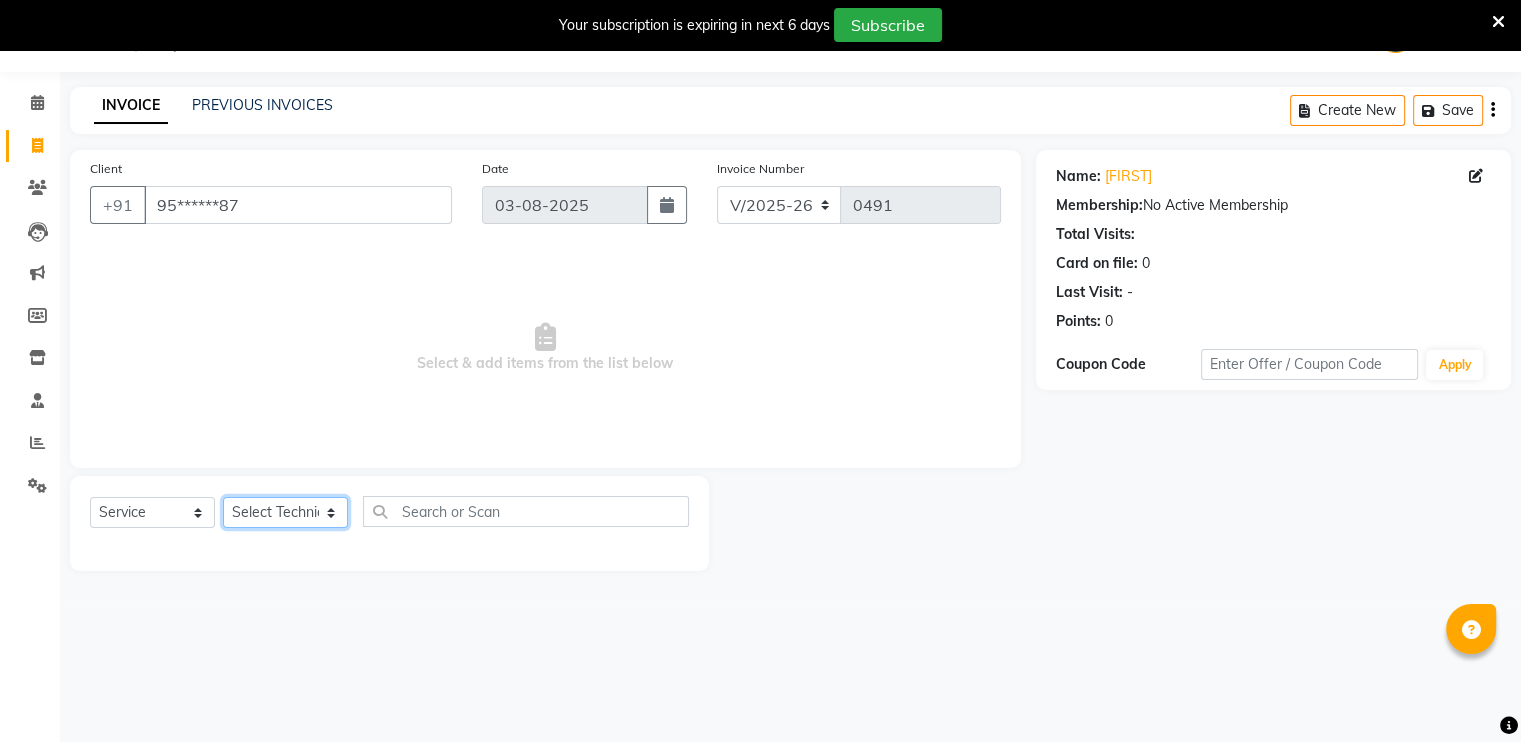 click on "Select Technician Akash Manager [FIRST] Nagaraj T Priyanka" 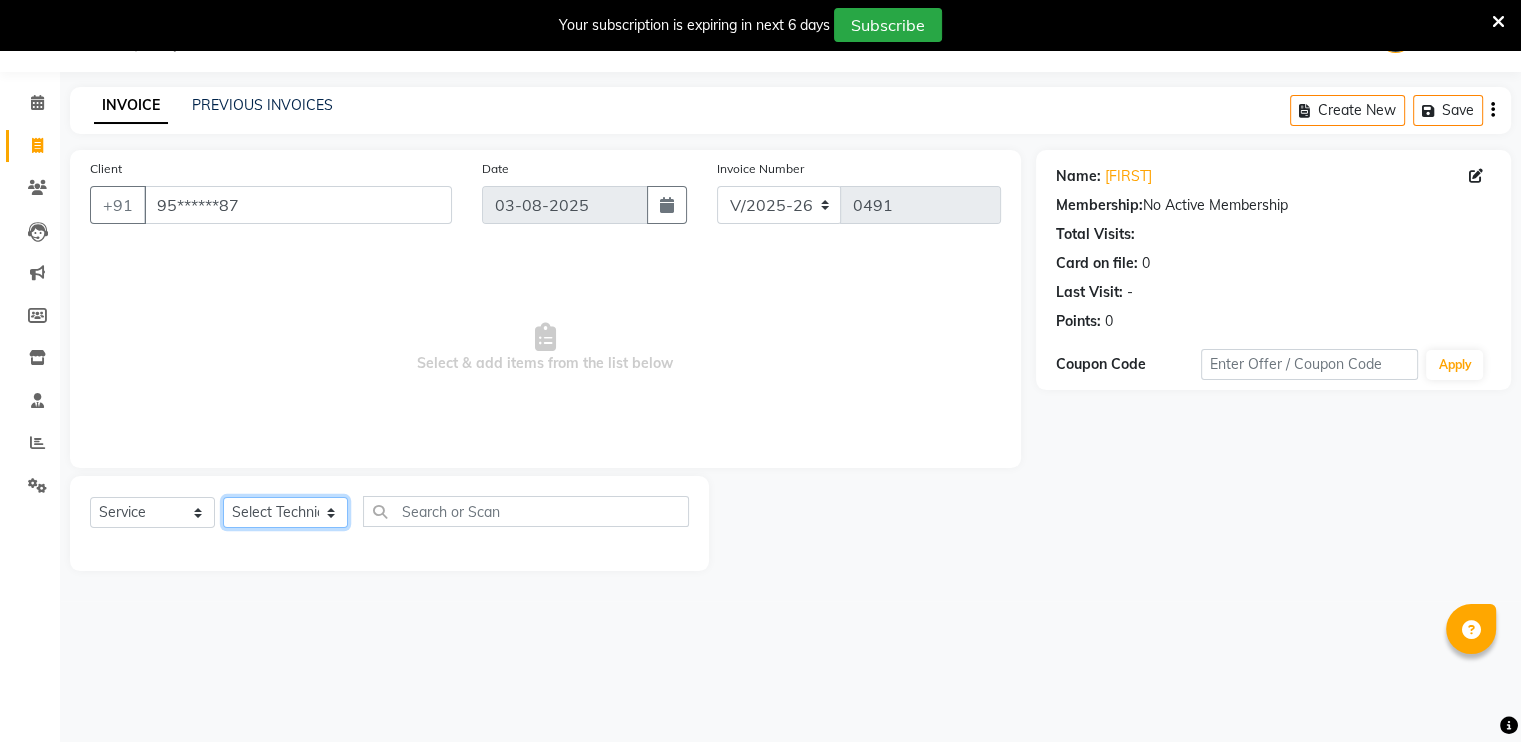 select on "56707" 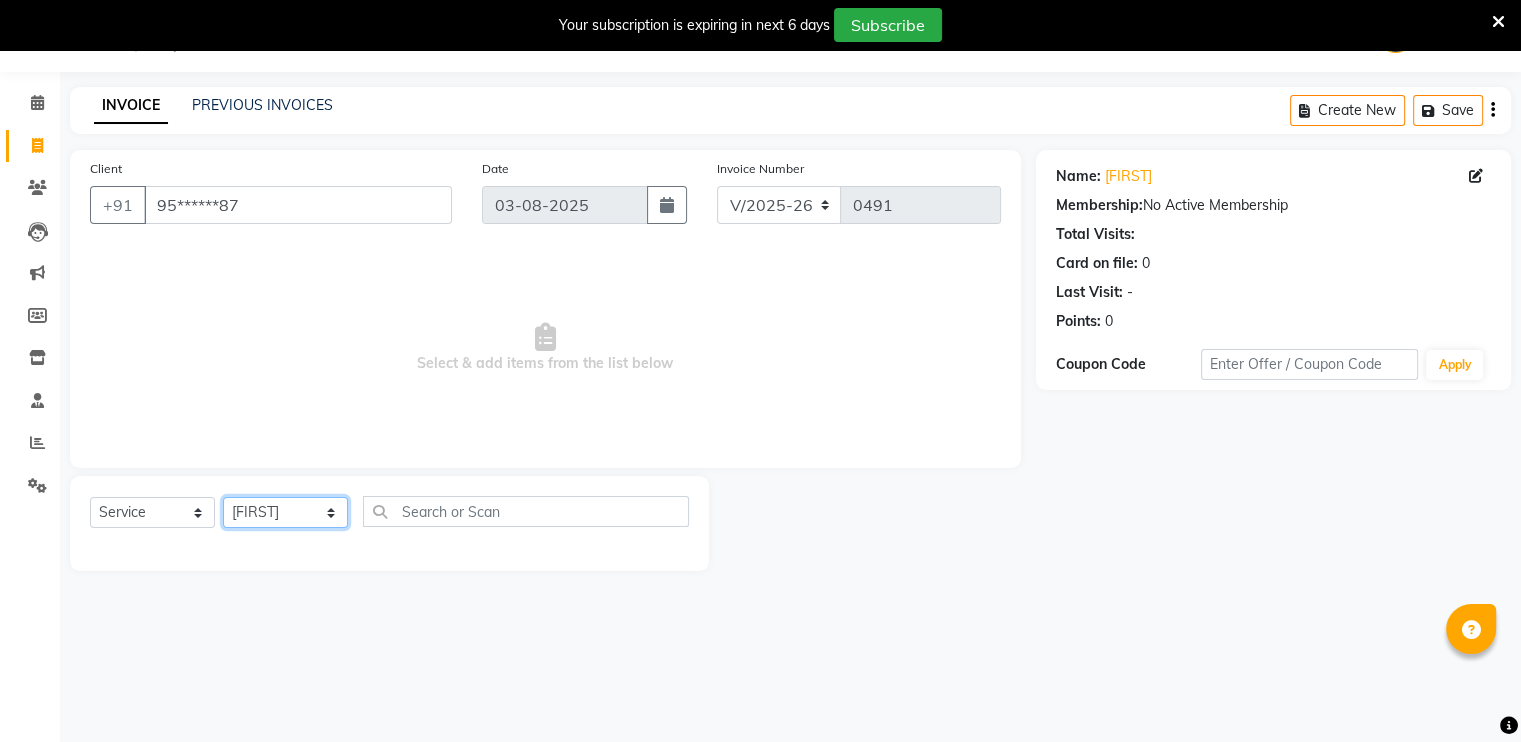 click on "Select Technician Akash Manager [FIRST] Nagaraj T Priyanka" 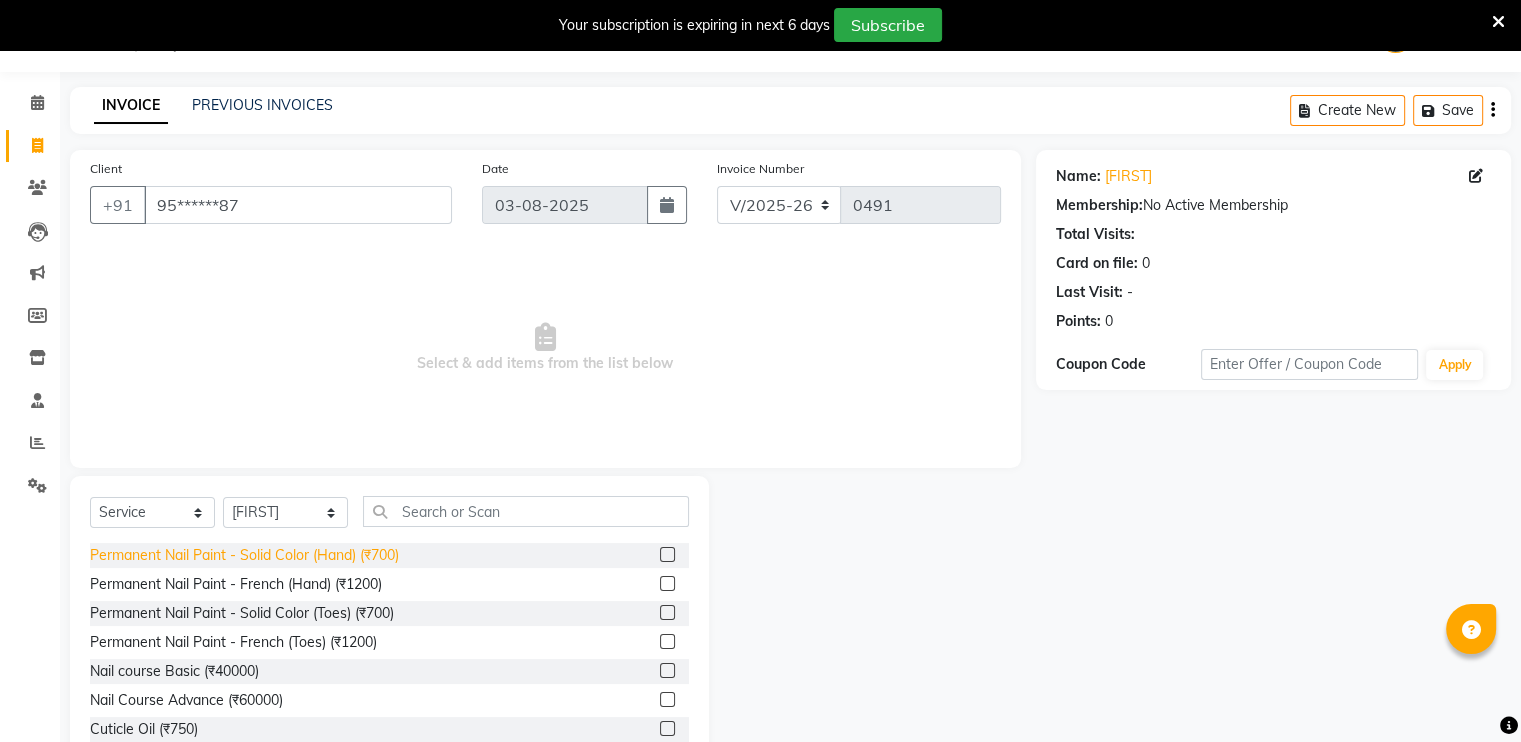 click on "Permanent Nail Paint - Solid Color (Hand) (₹700)" 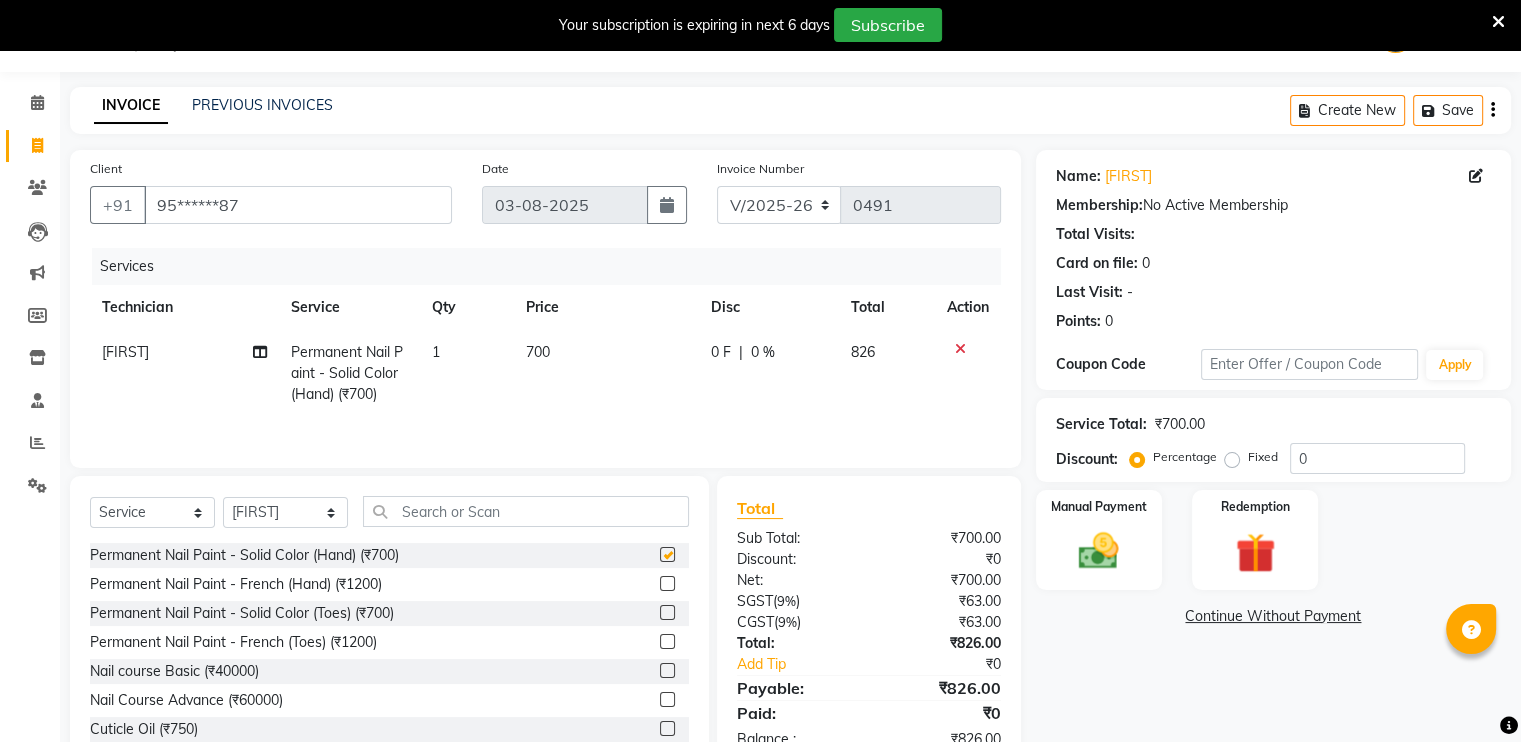 checkbox on "false" 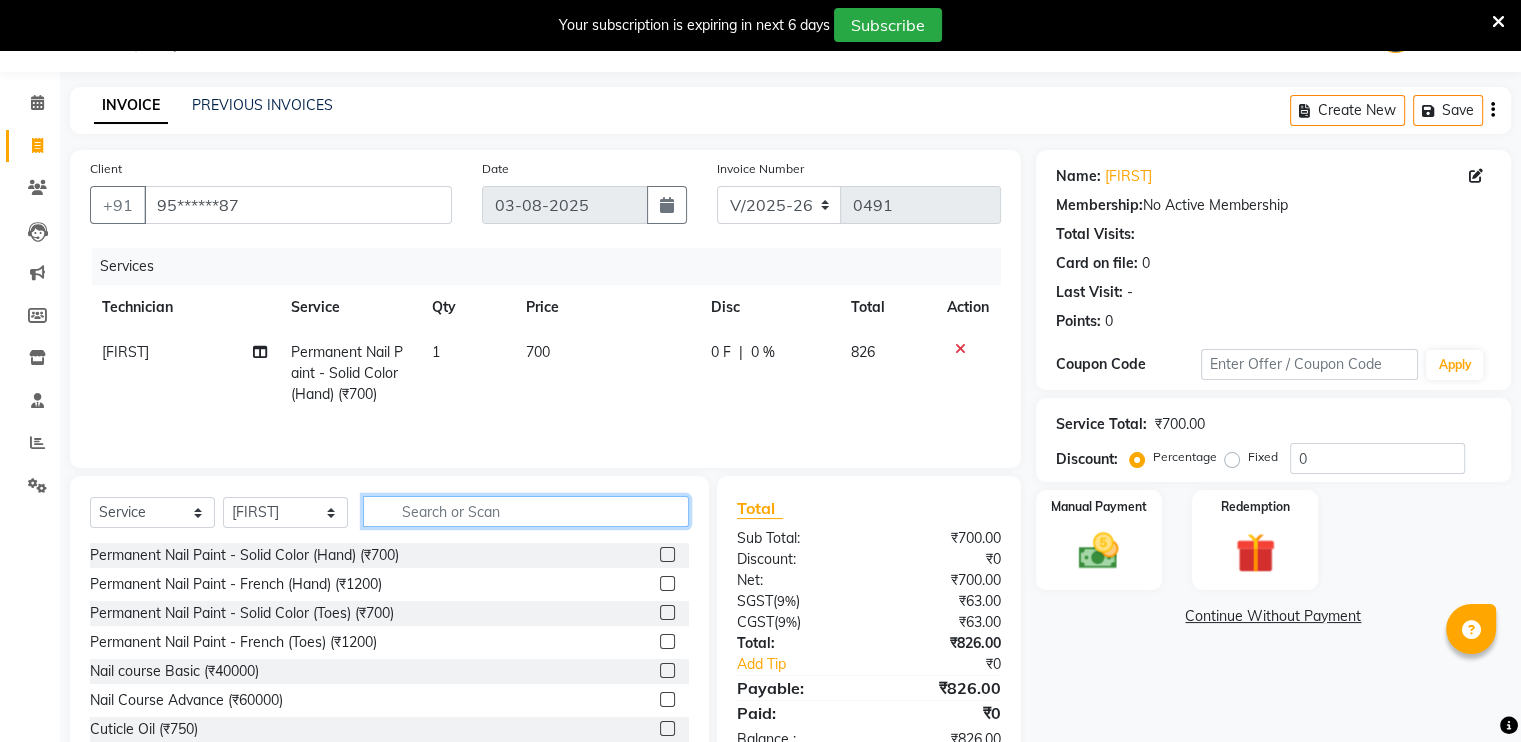 click 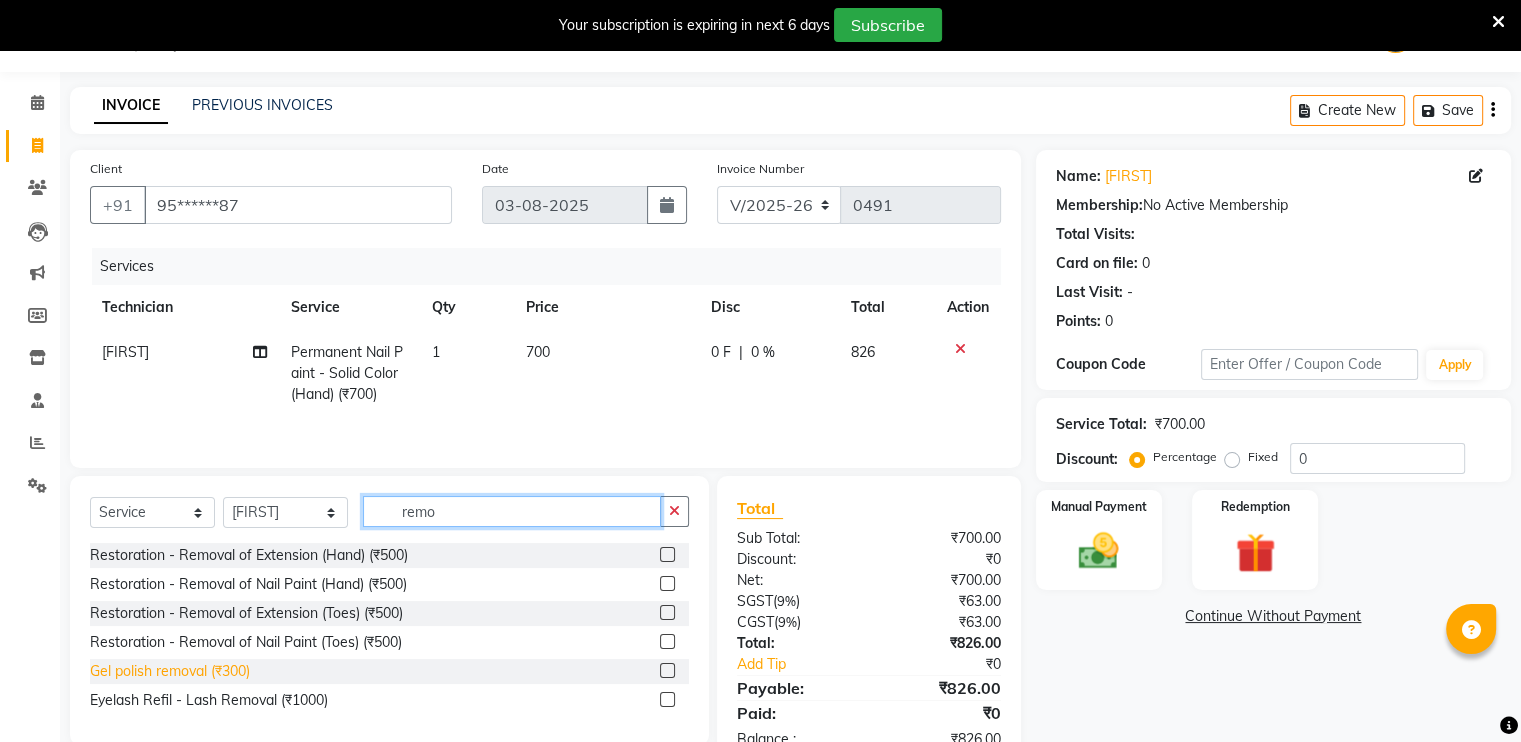type on "remo" 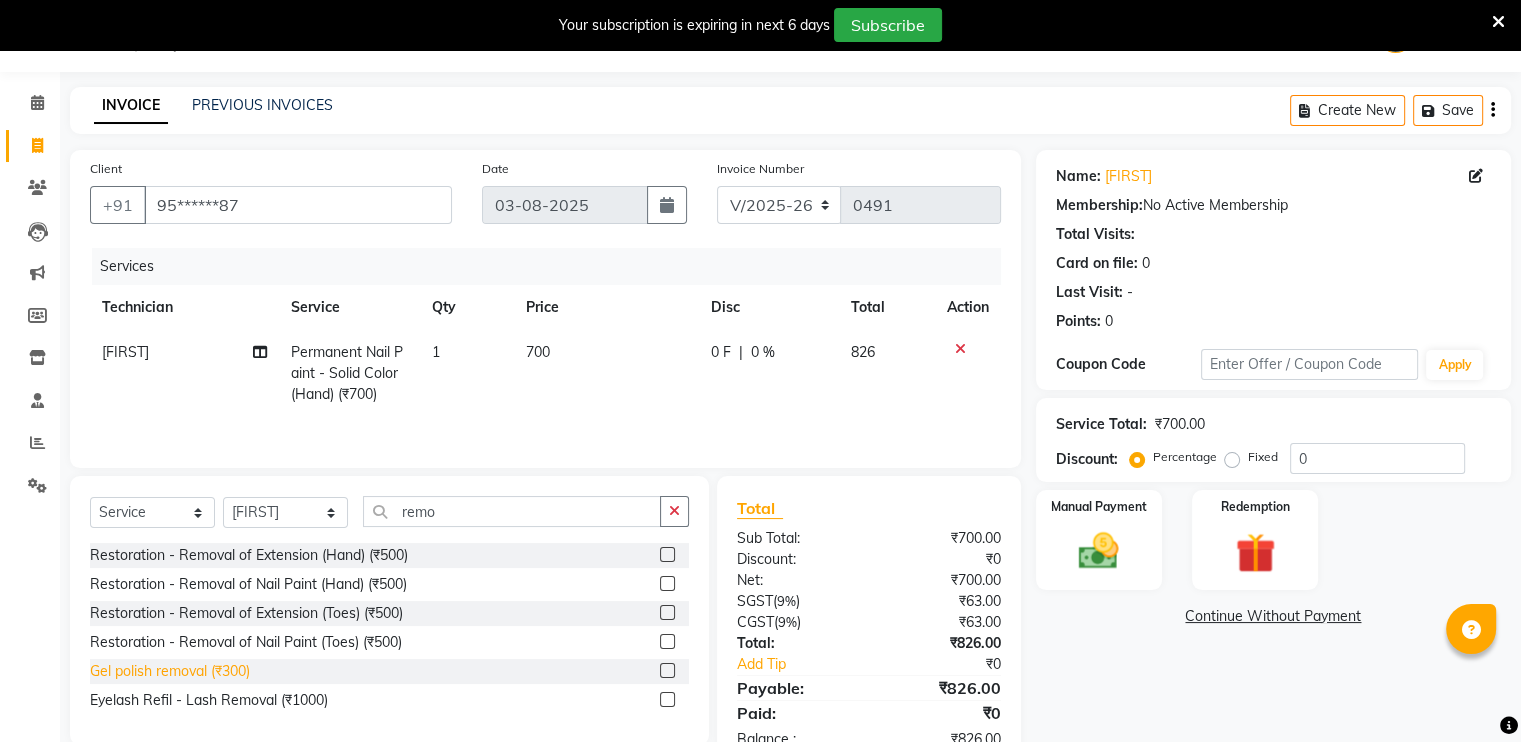 click on "Gel polish removal (₹300)" 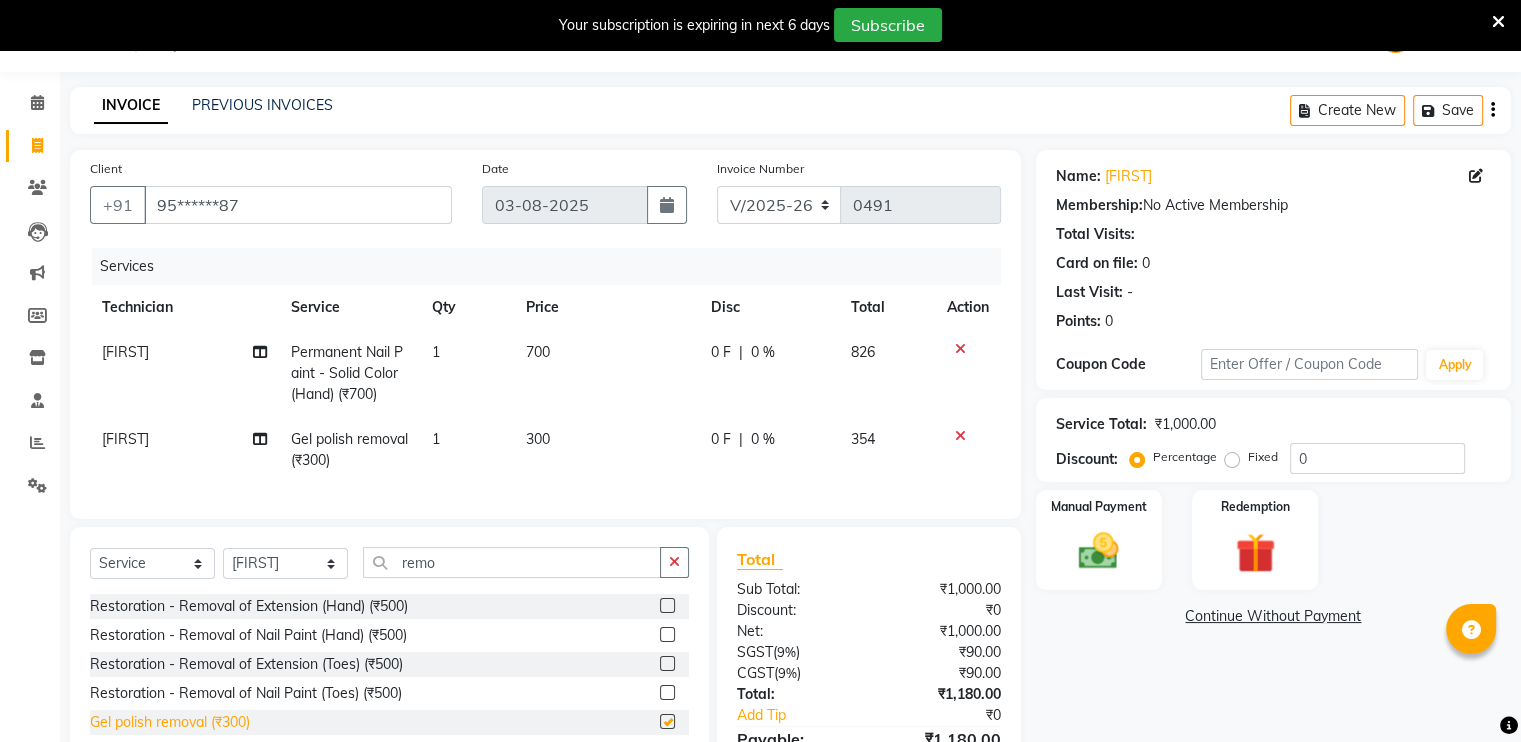 checkbox on "false" 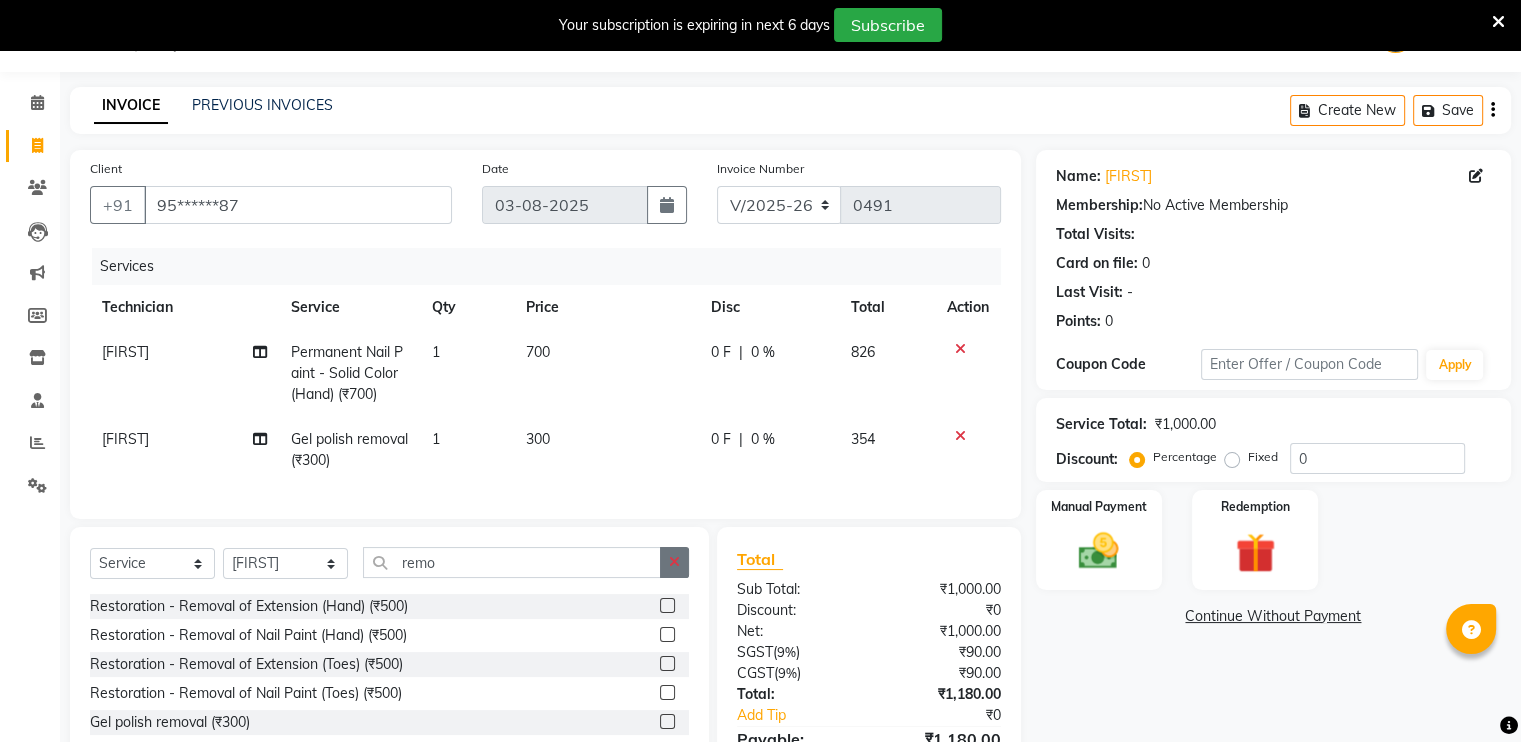click 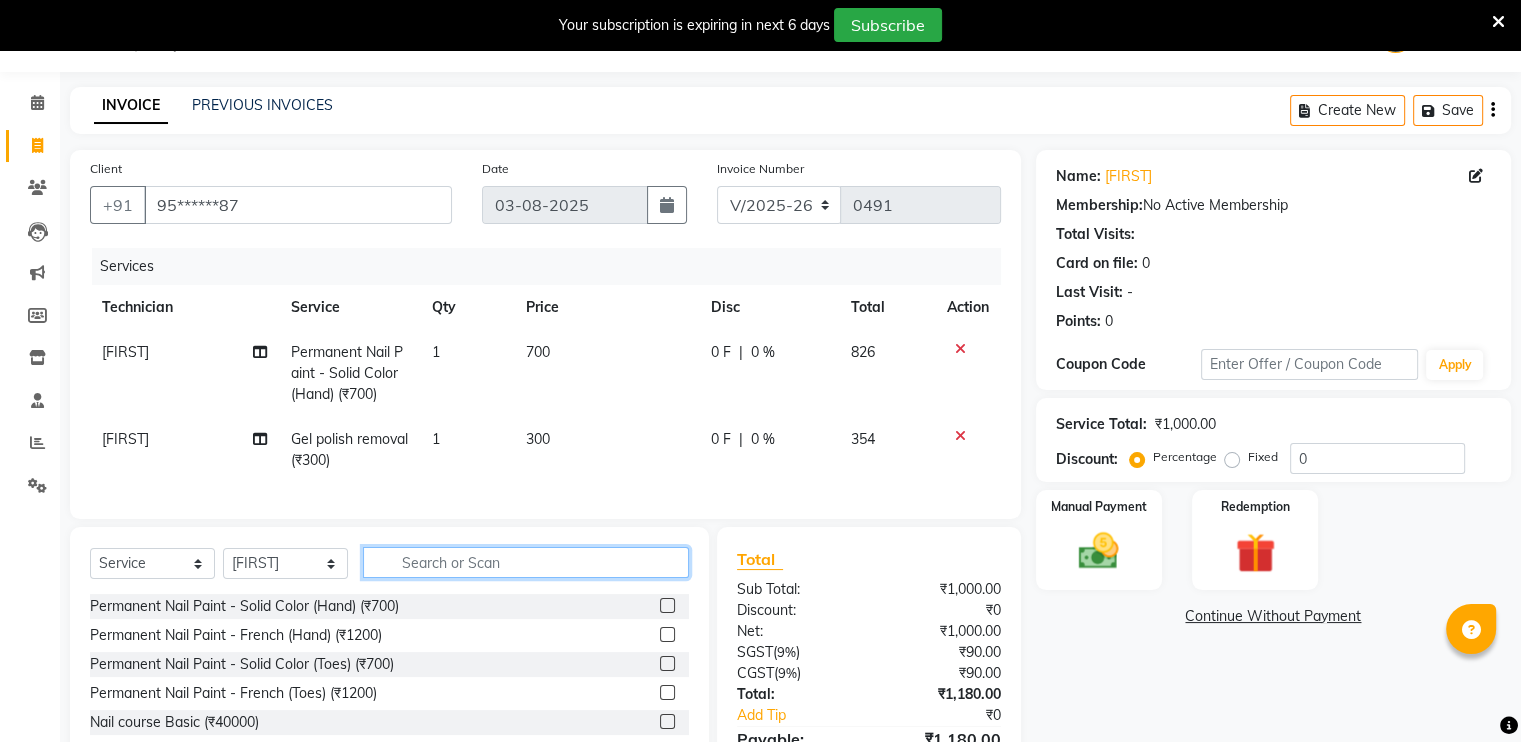click 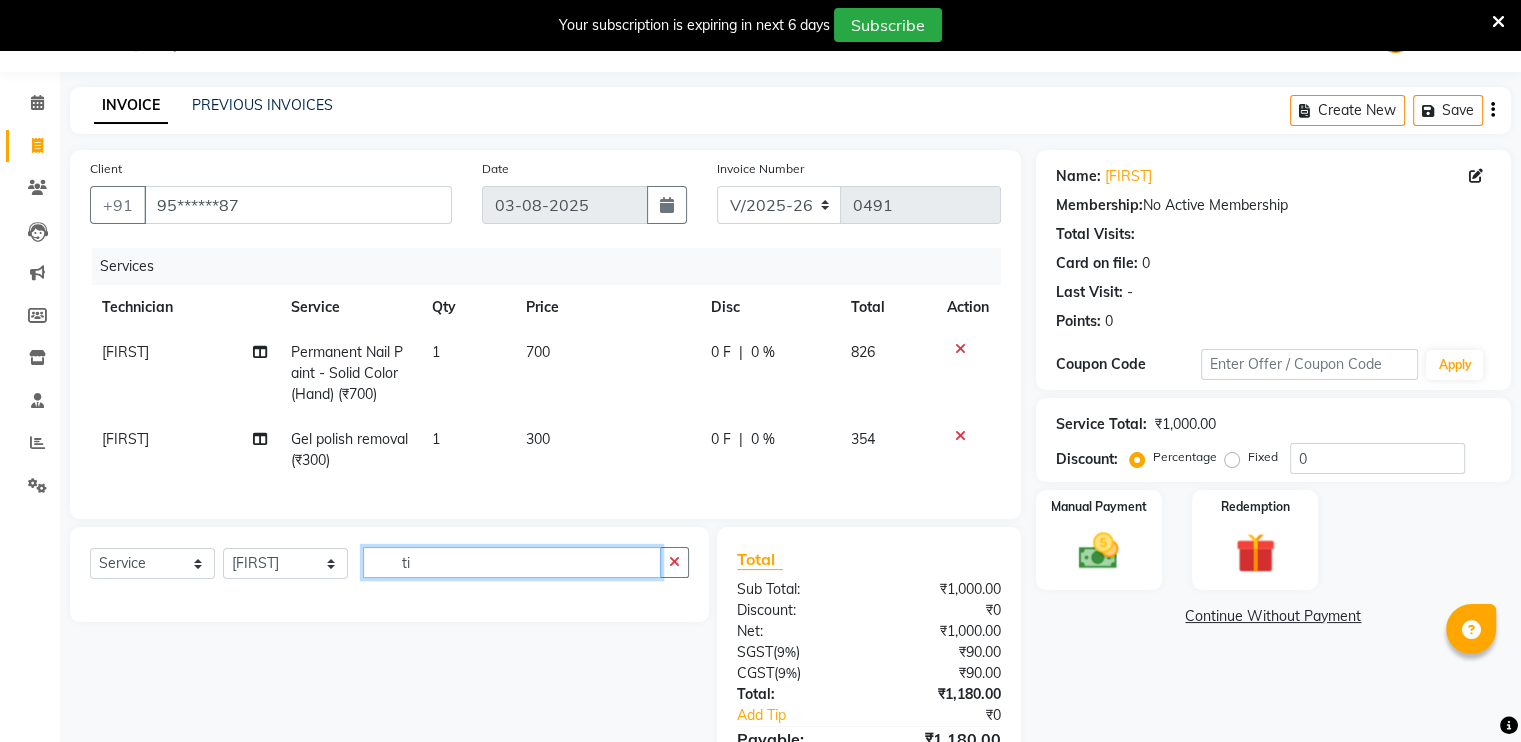 type on "t" 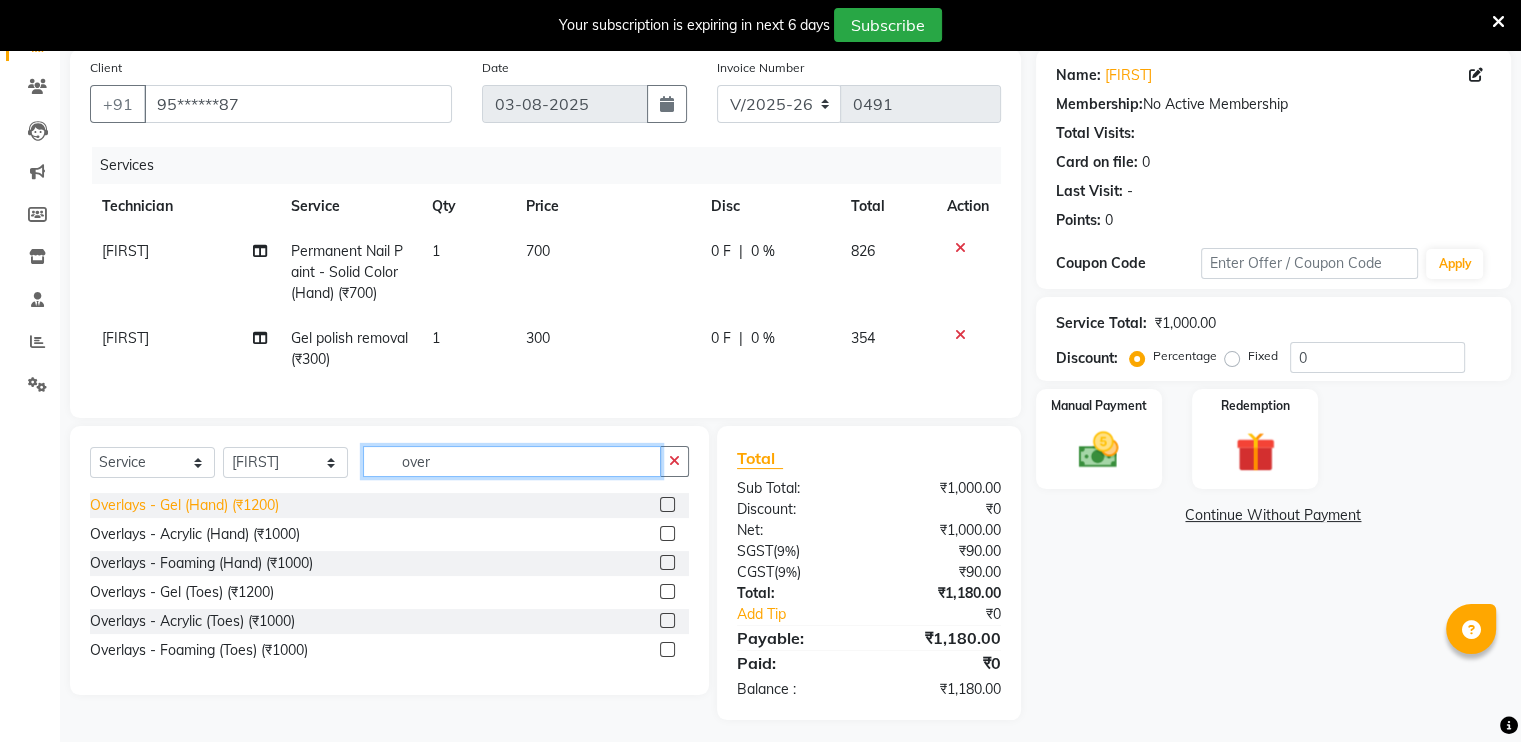 scroll, scrollTop: 150, scrollLeft: 0, axis: vertical 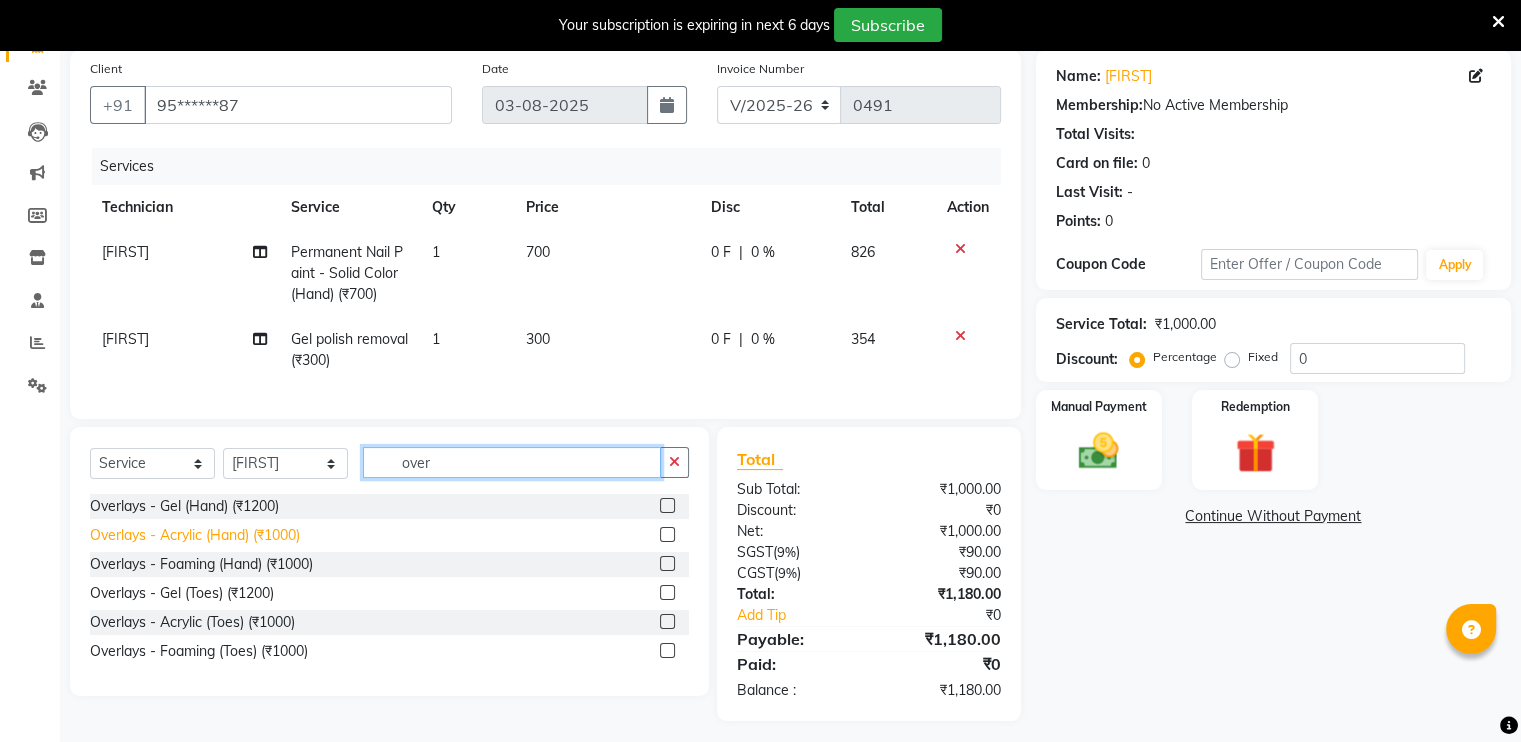 type on "over" 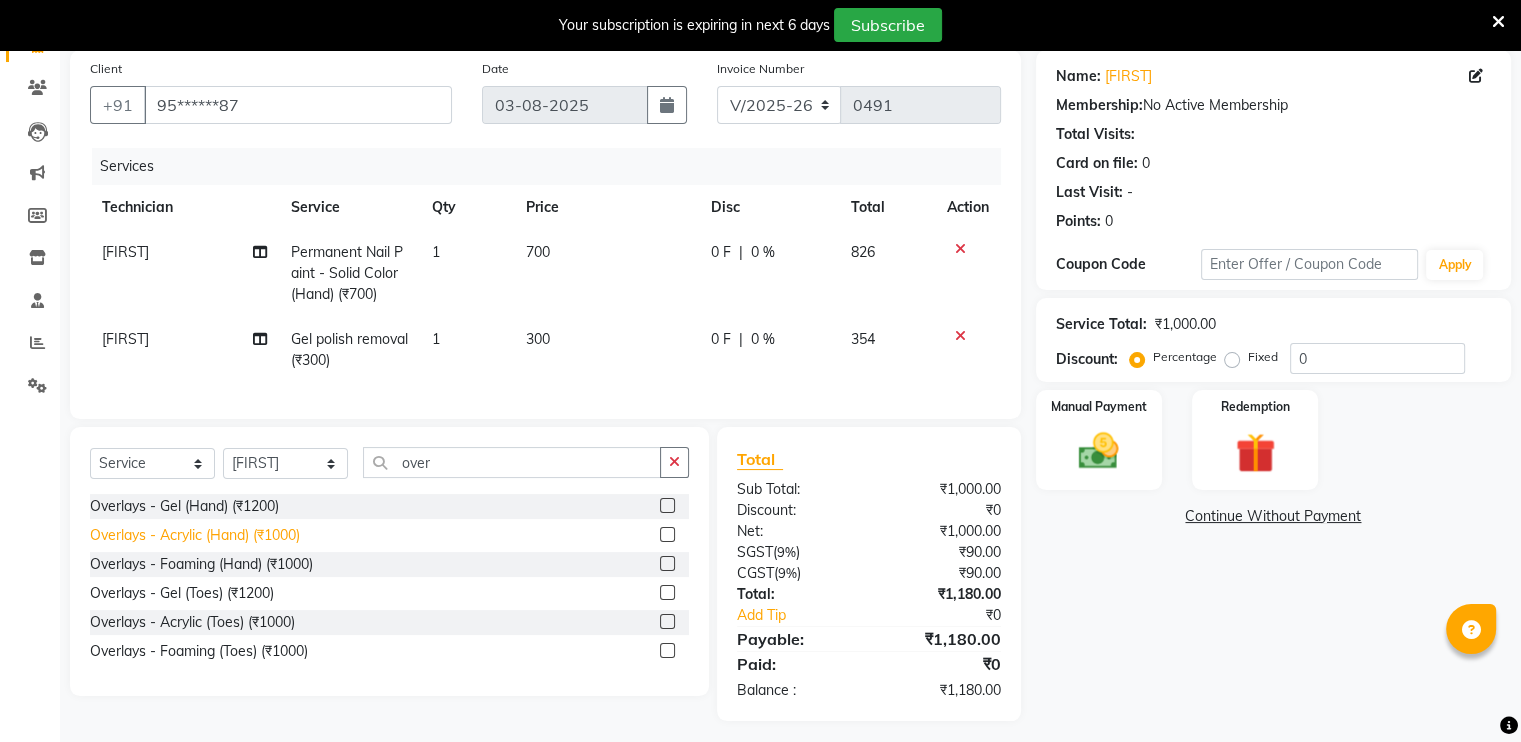 click on "Overlays - Acrylic (Hand) (₹1000)" 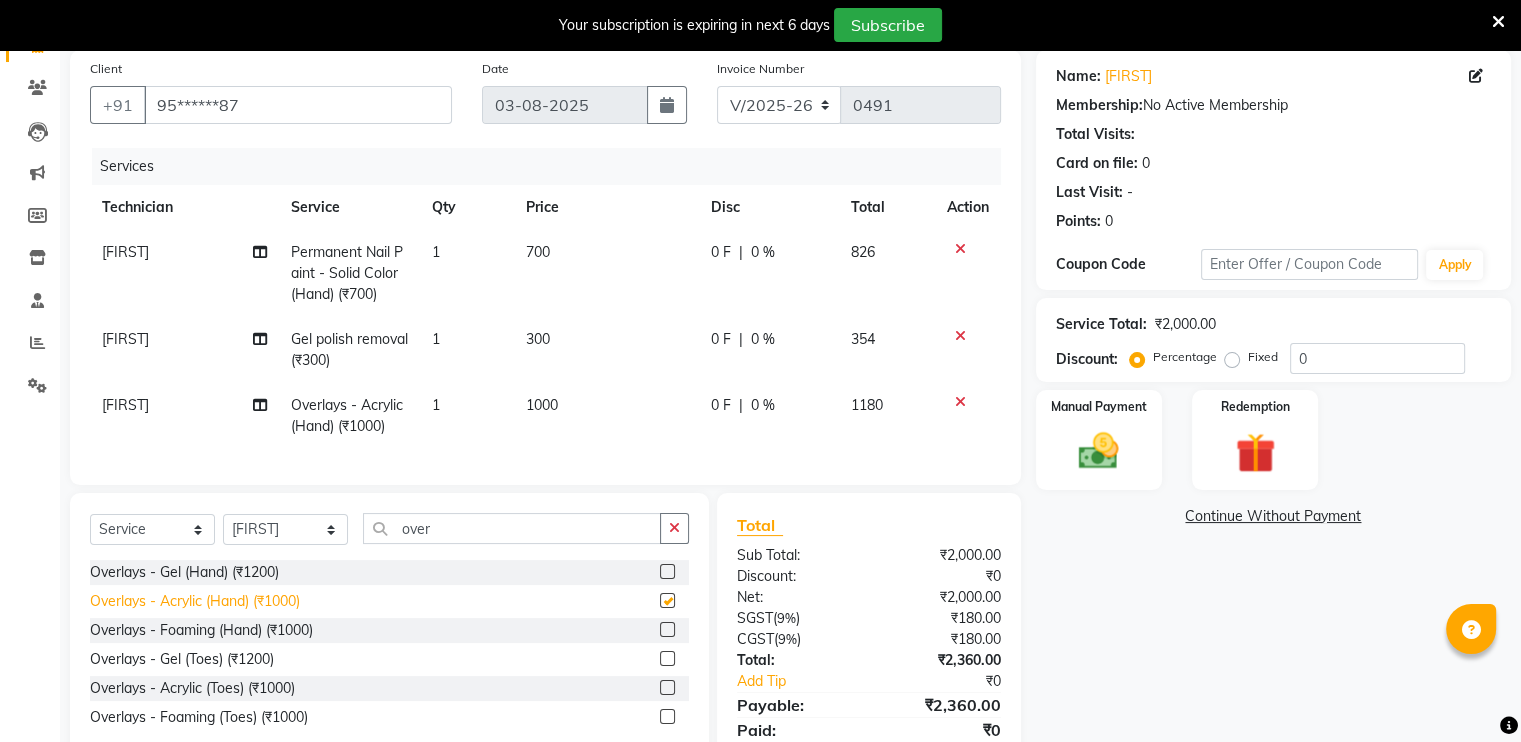 checkbox on "false" 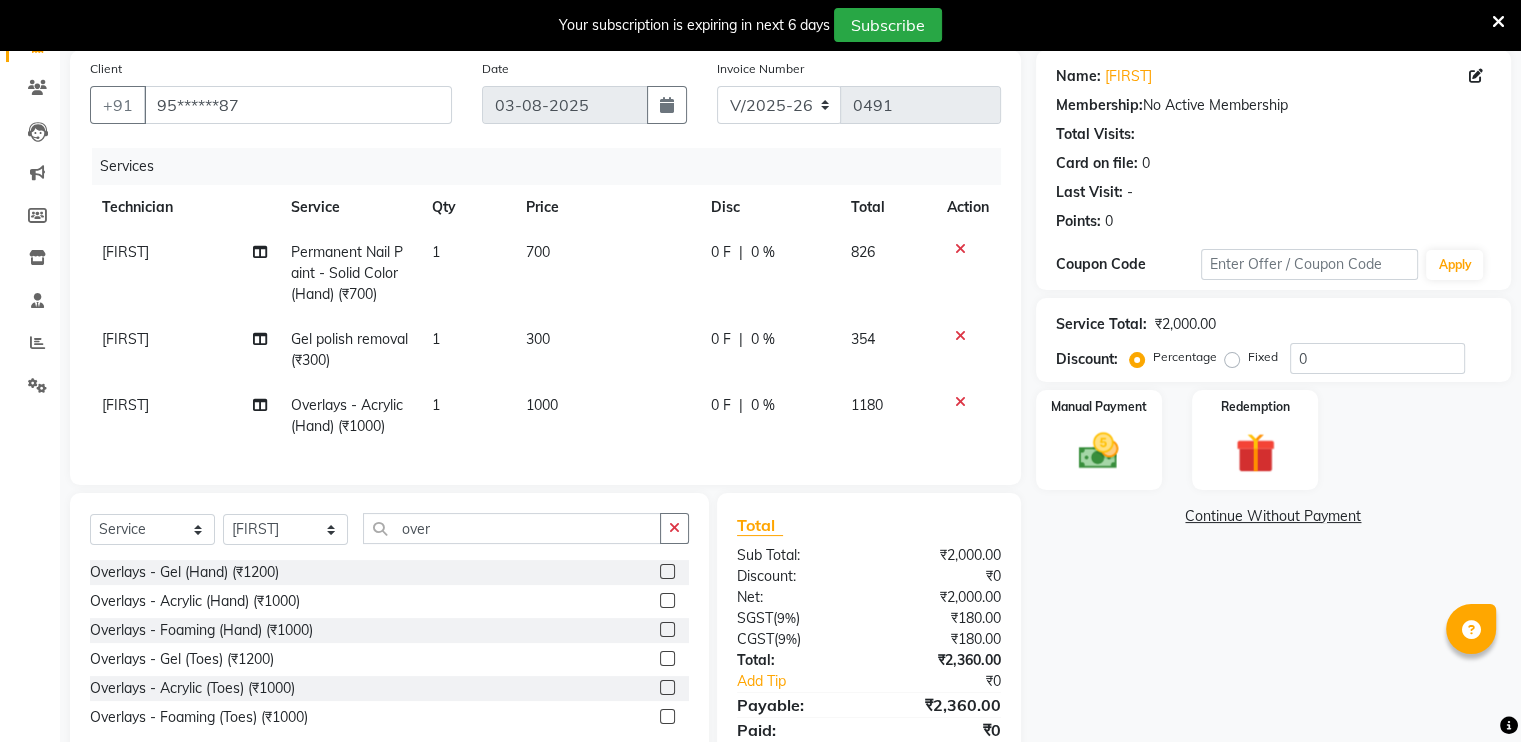 click on "1000" 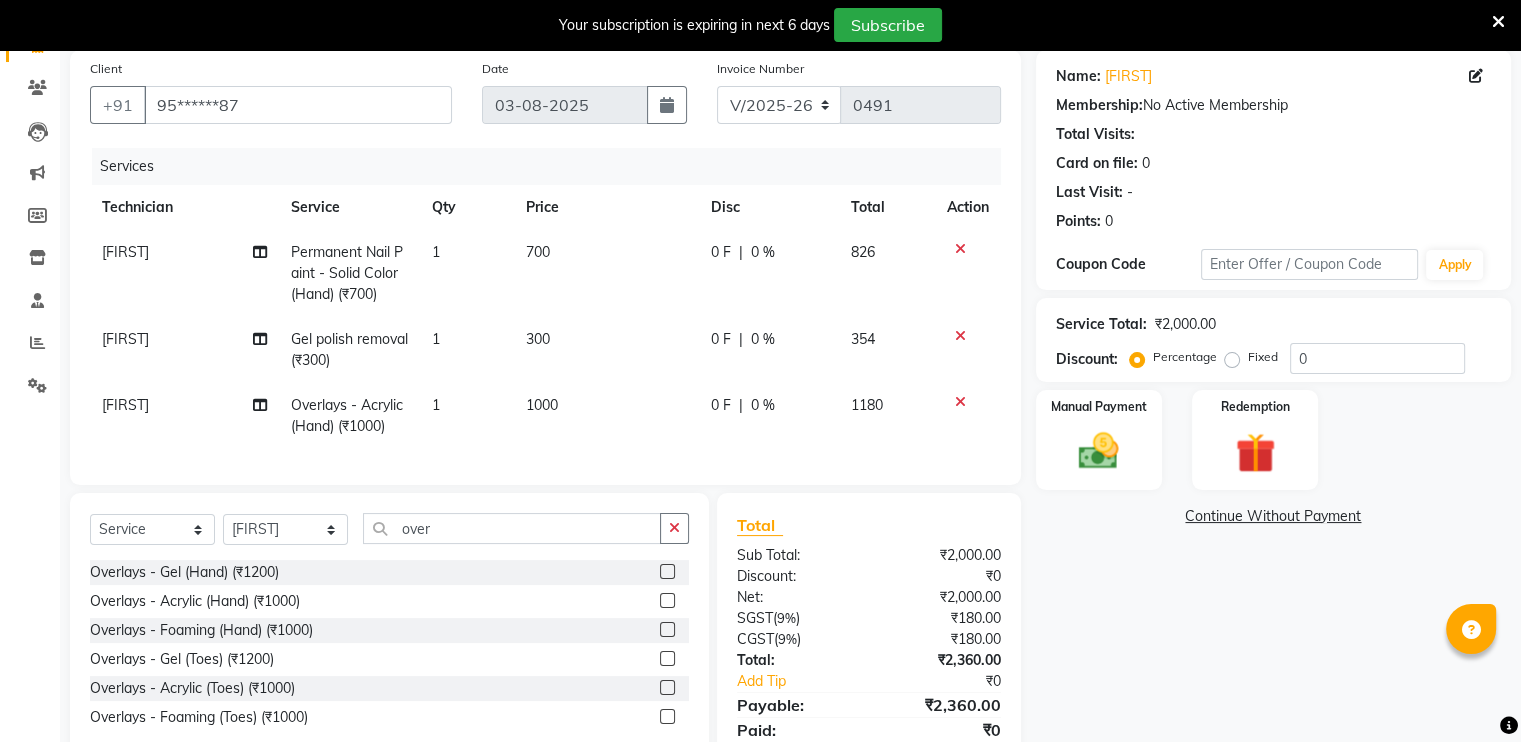 select on "56707" 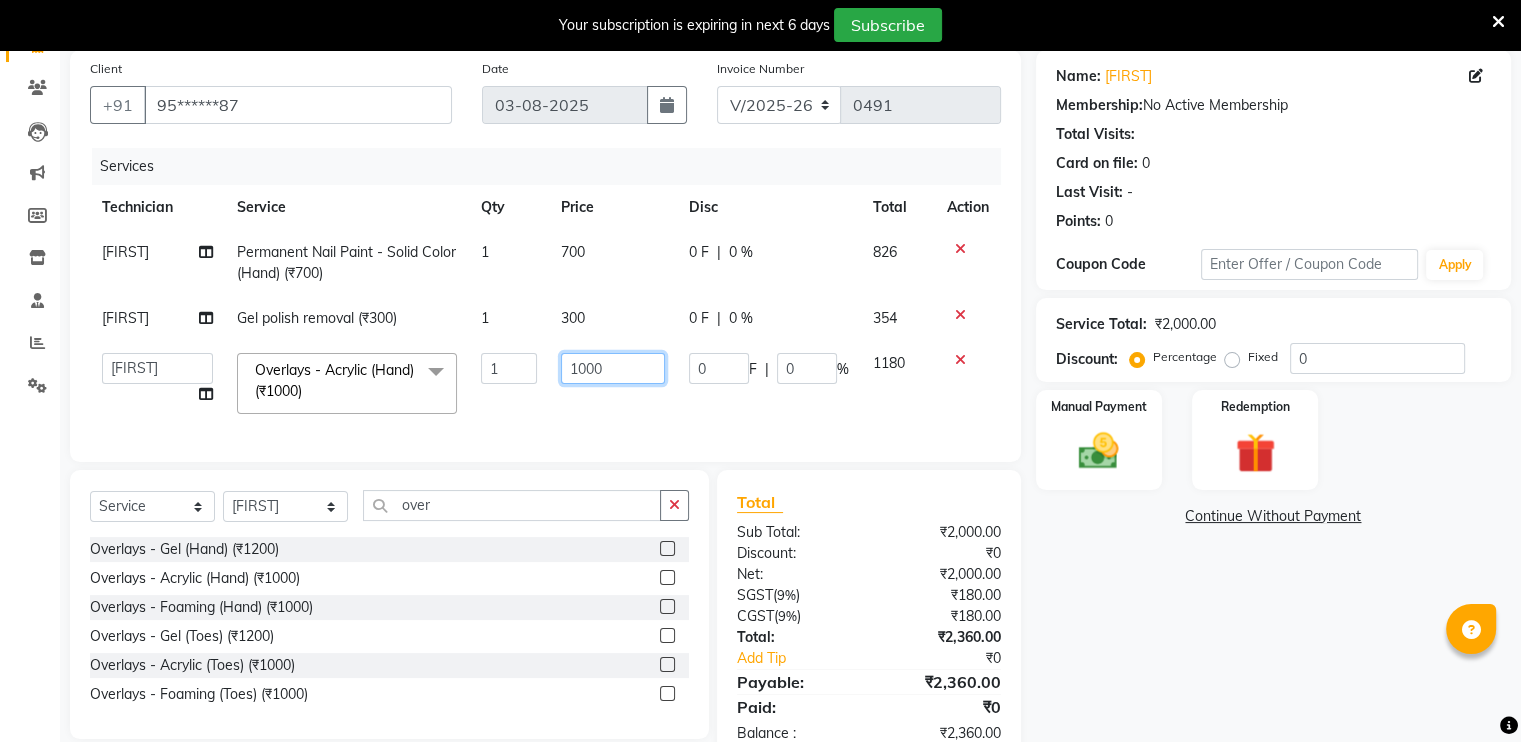 click on "1000" 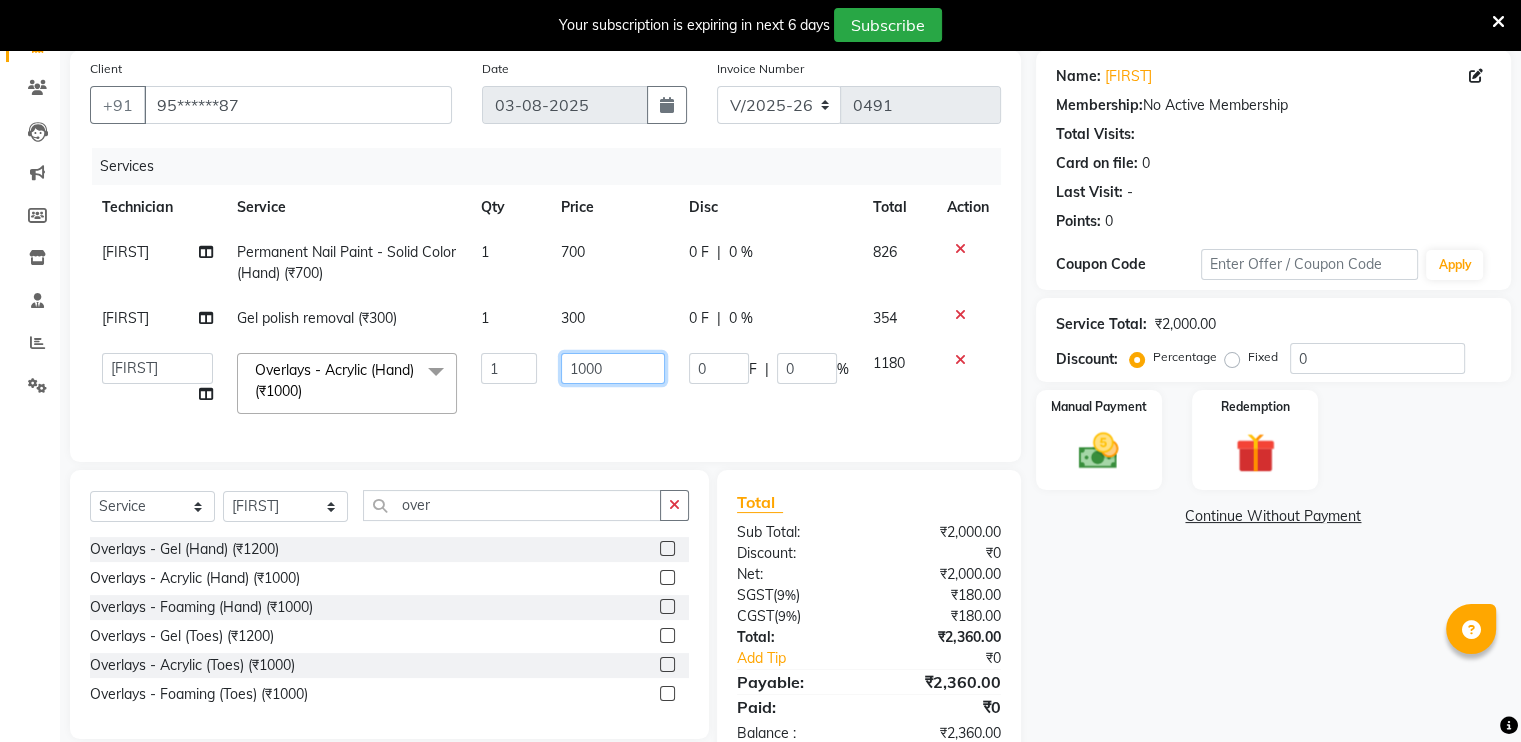 type on "100" 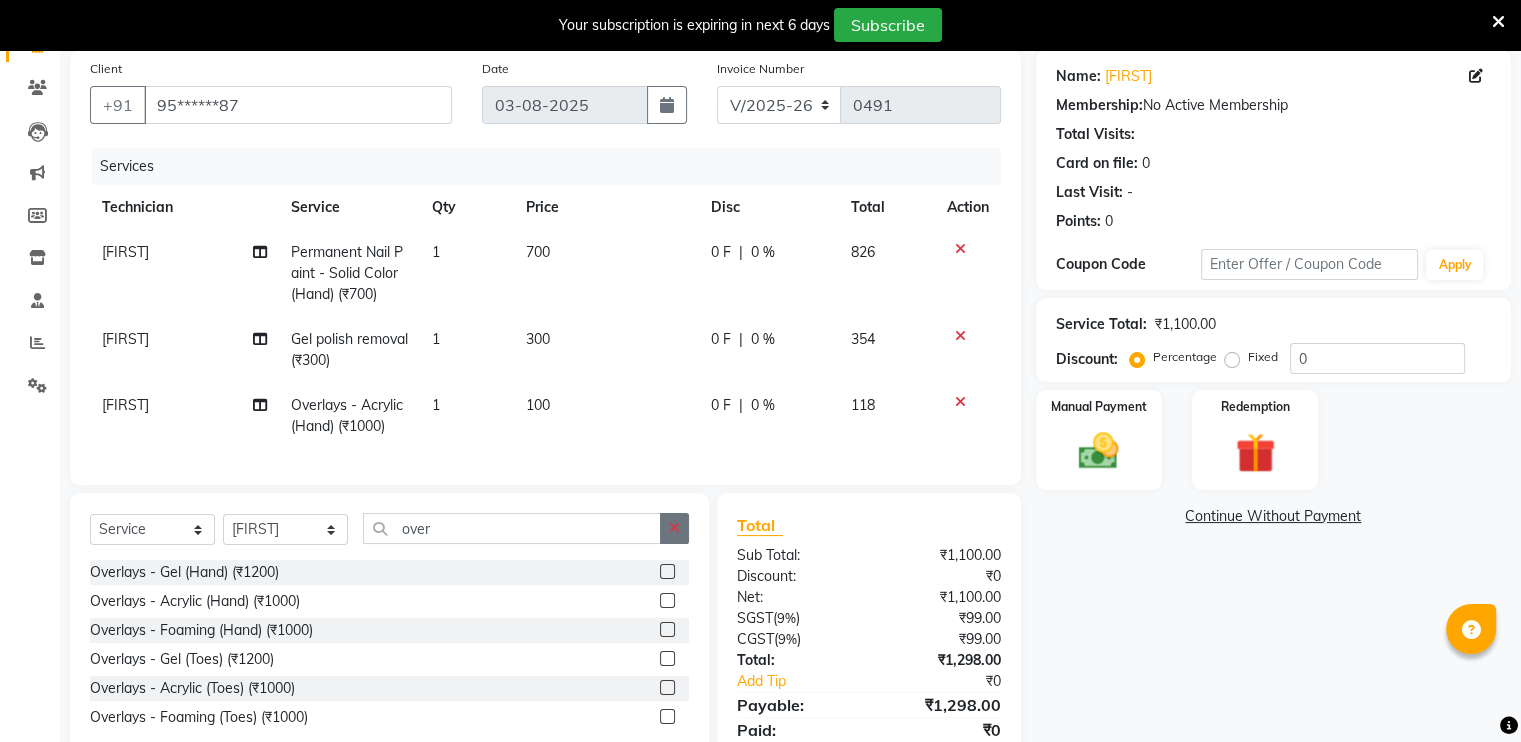 click on "Select Service Product Membership Package Voucher Prepaid Gift Card Select Technician Akash Manager [FIRST] Nagaraj T Priyanka over Overlays - Gel (Hand) (₹1200) Overlays - Acrylic (Hand) (₹1000) Overlays - Foaming (Hand) (₹1000) Overlays - Gel (Toes) (₹1200) Overlays - Acrylic (Toes) (₹1000) Overlays - Foaming (Toes) (₹1000)" 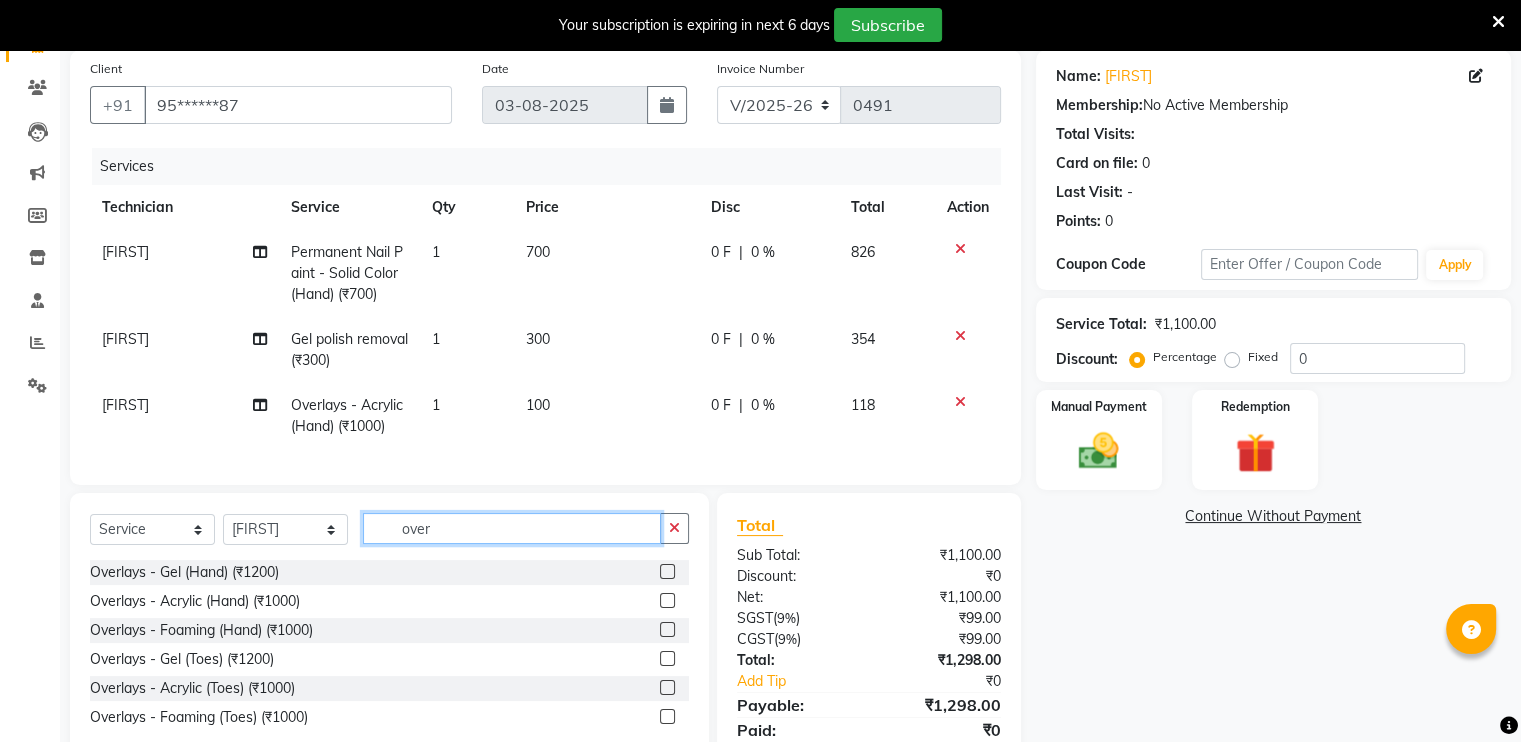 click on "over" 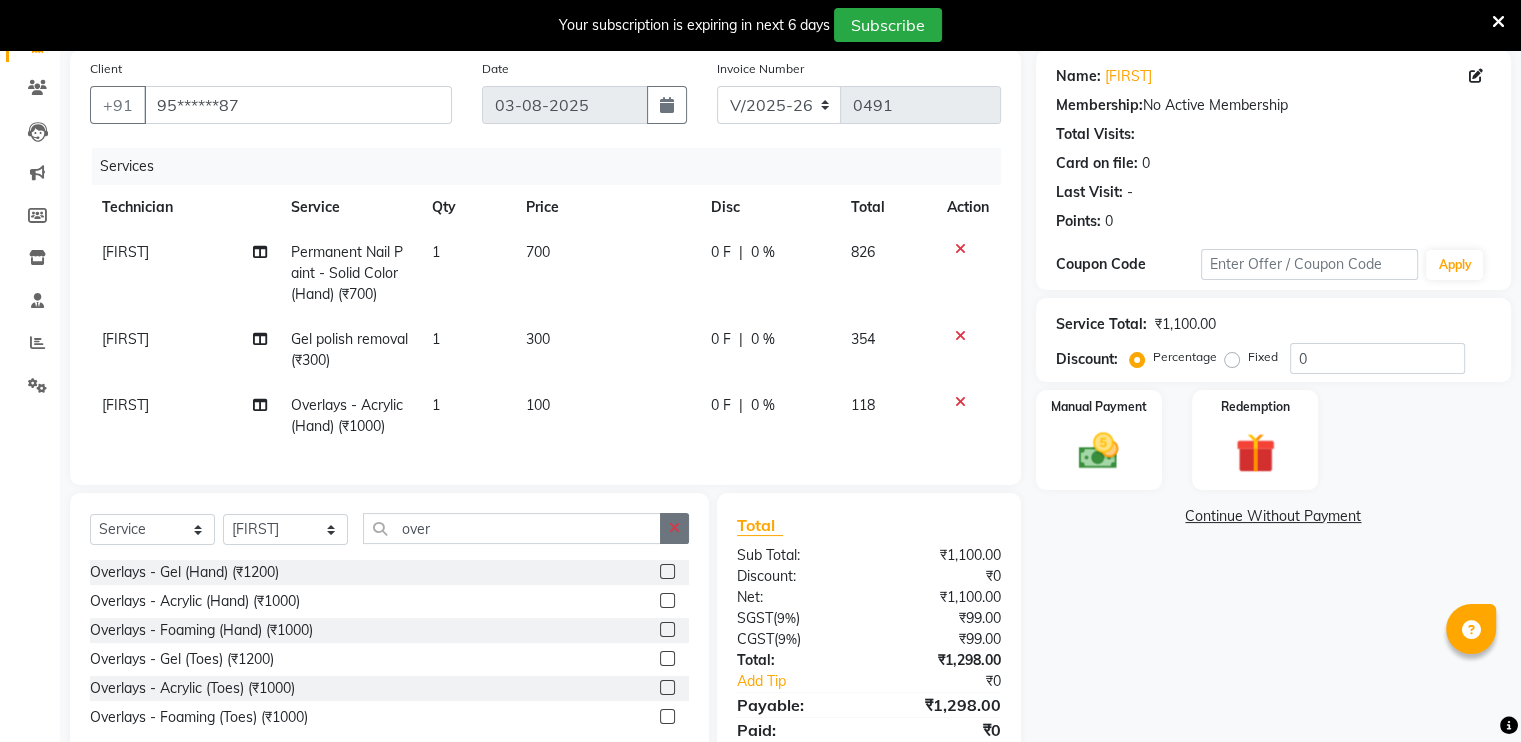 click 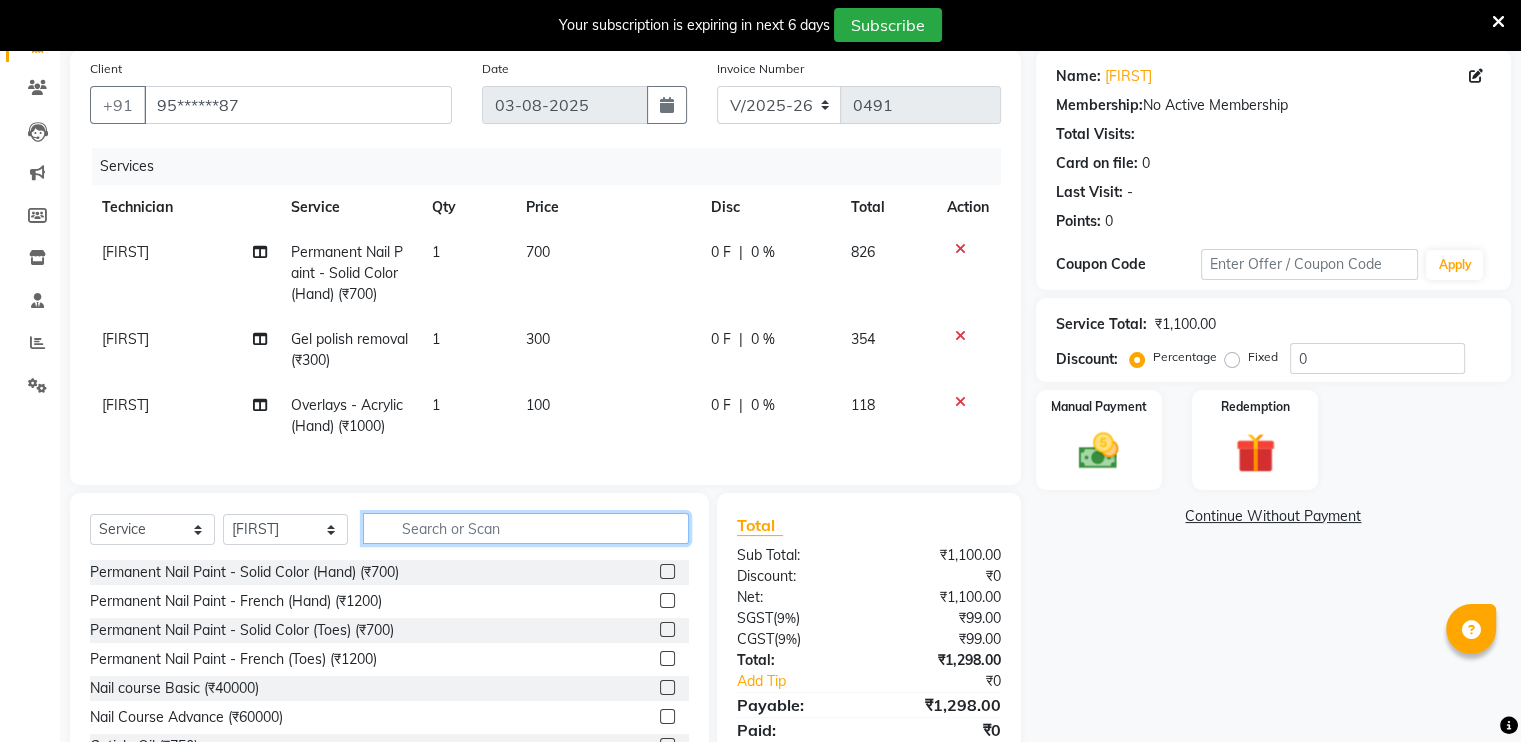 click 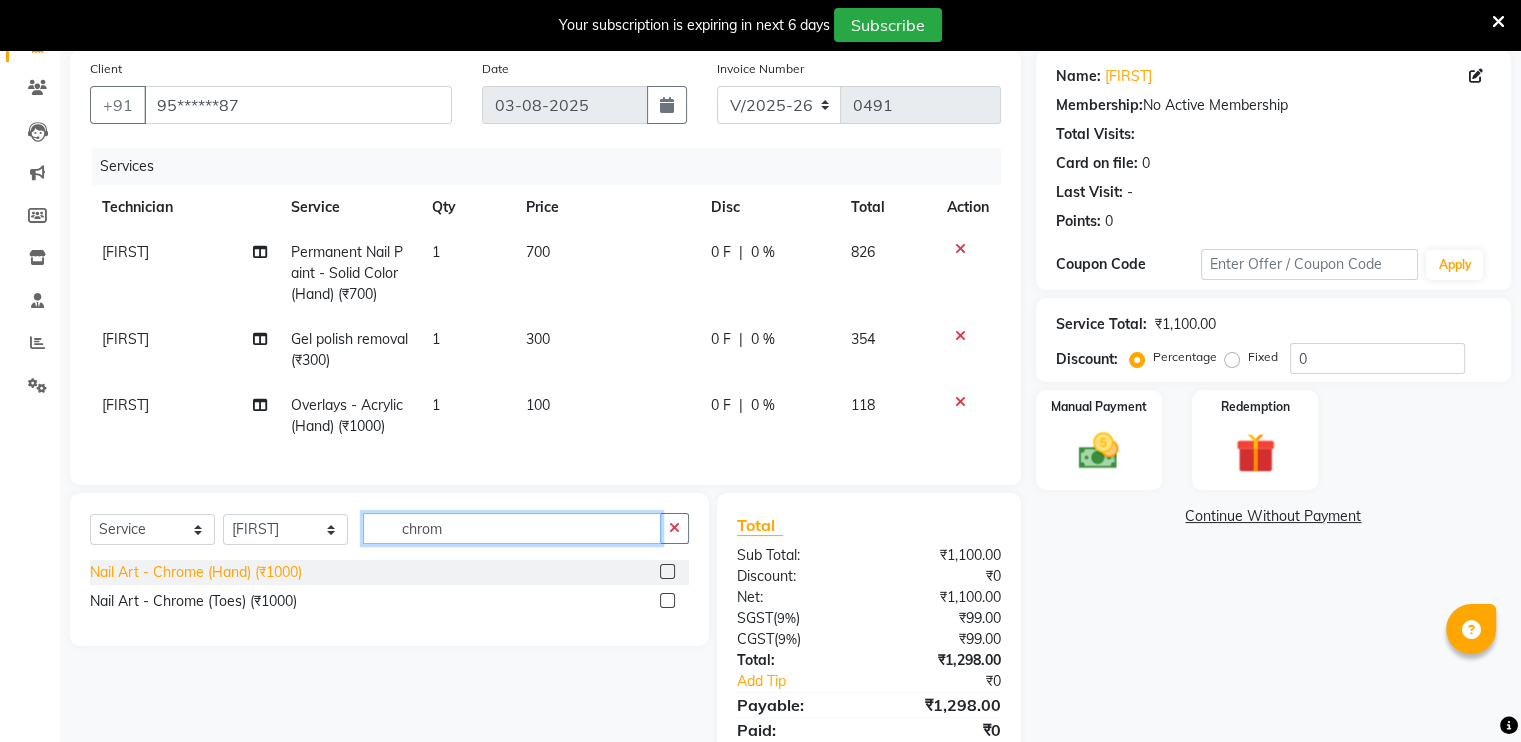 type on "chrom" 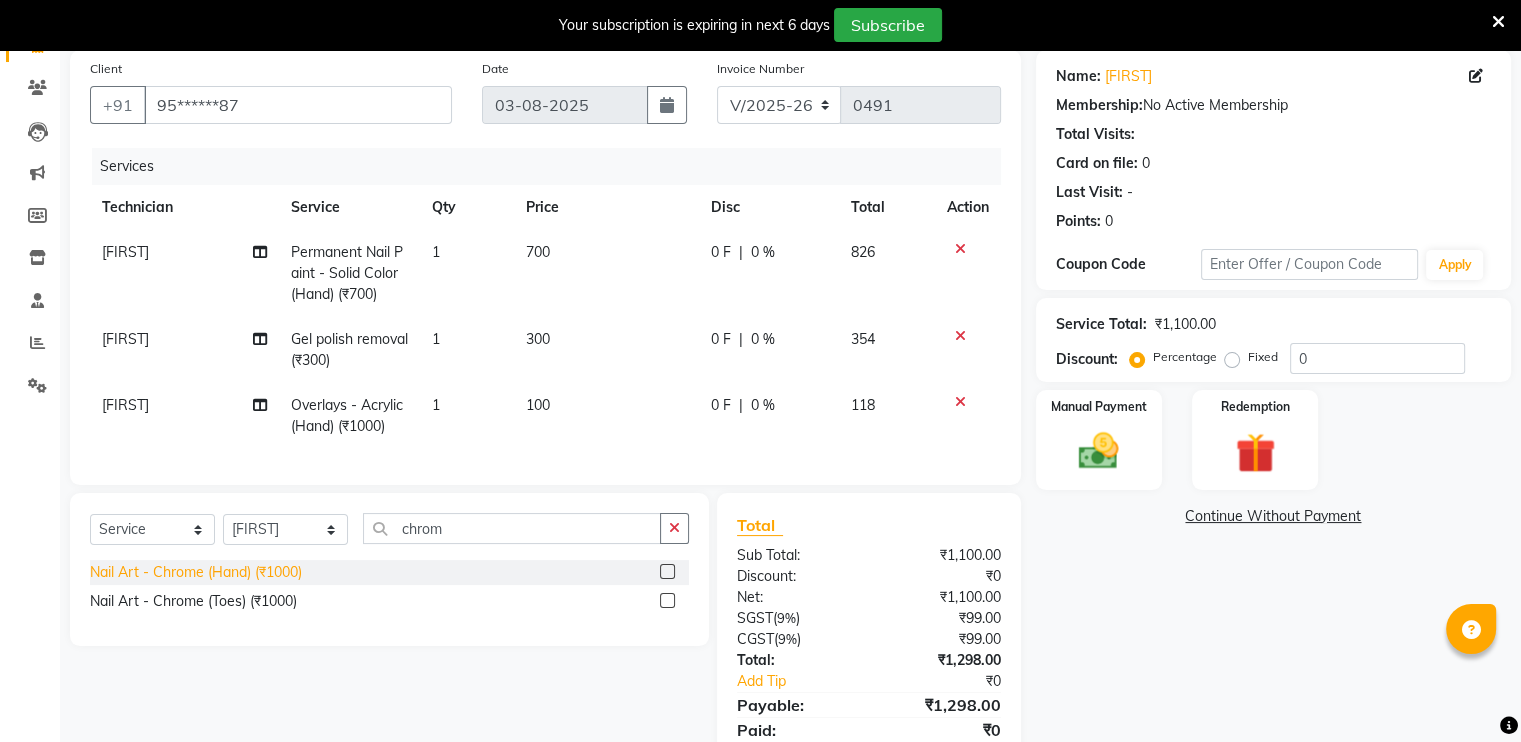 click on "Nail Art - Chrome (Hand) (₹1000)" 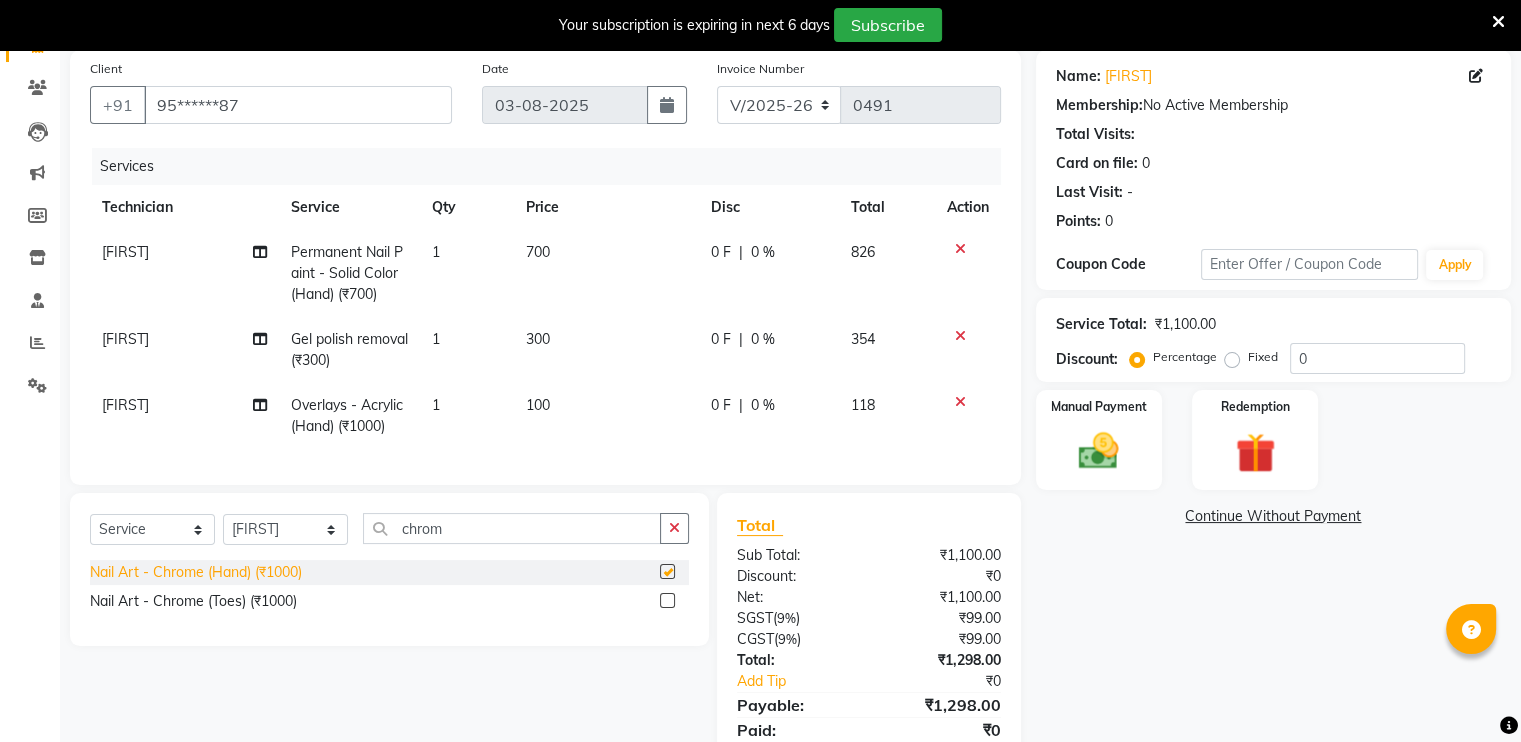 checkbox on "false" 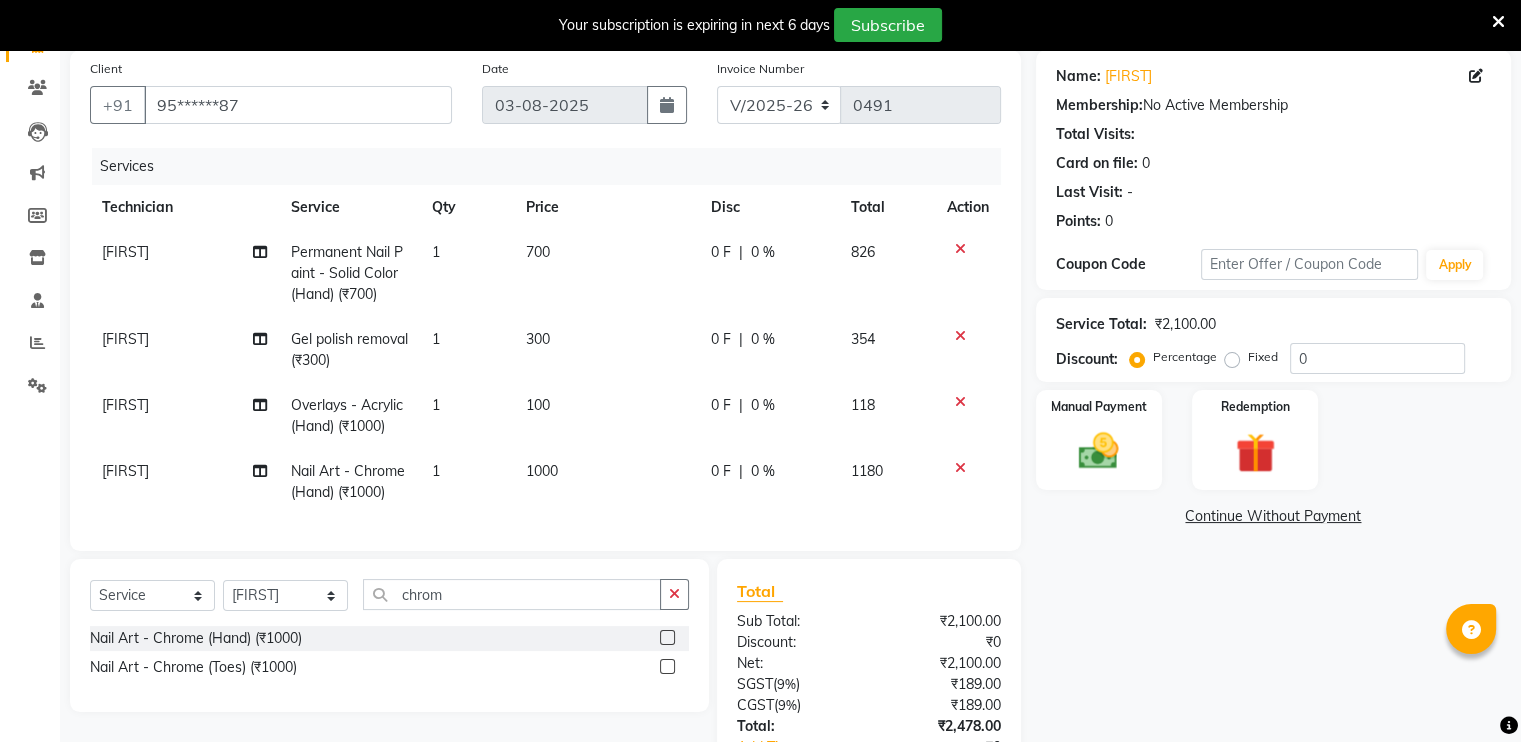 click on "1000" 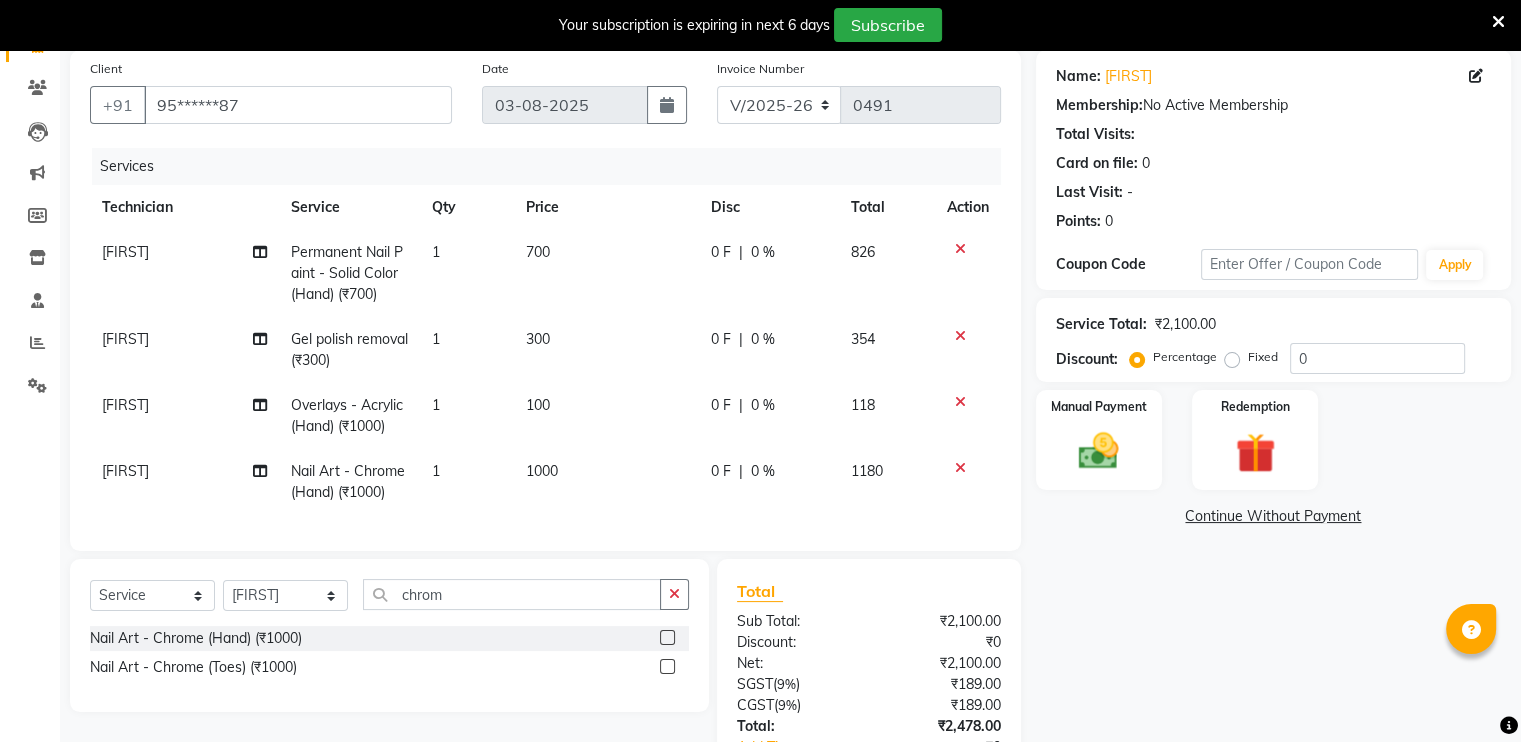select on "56707" 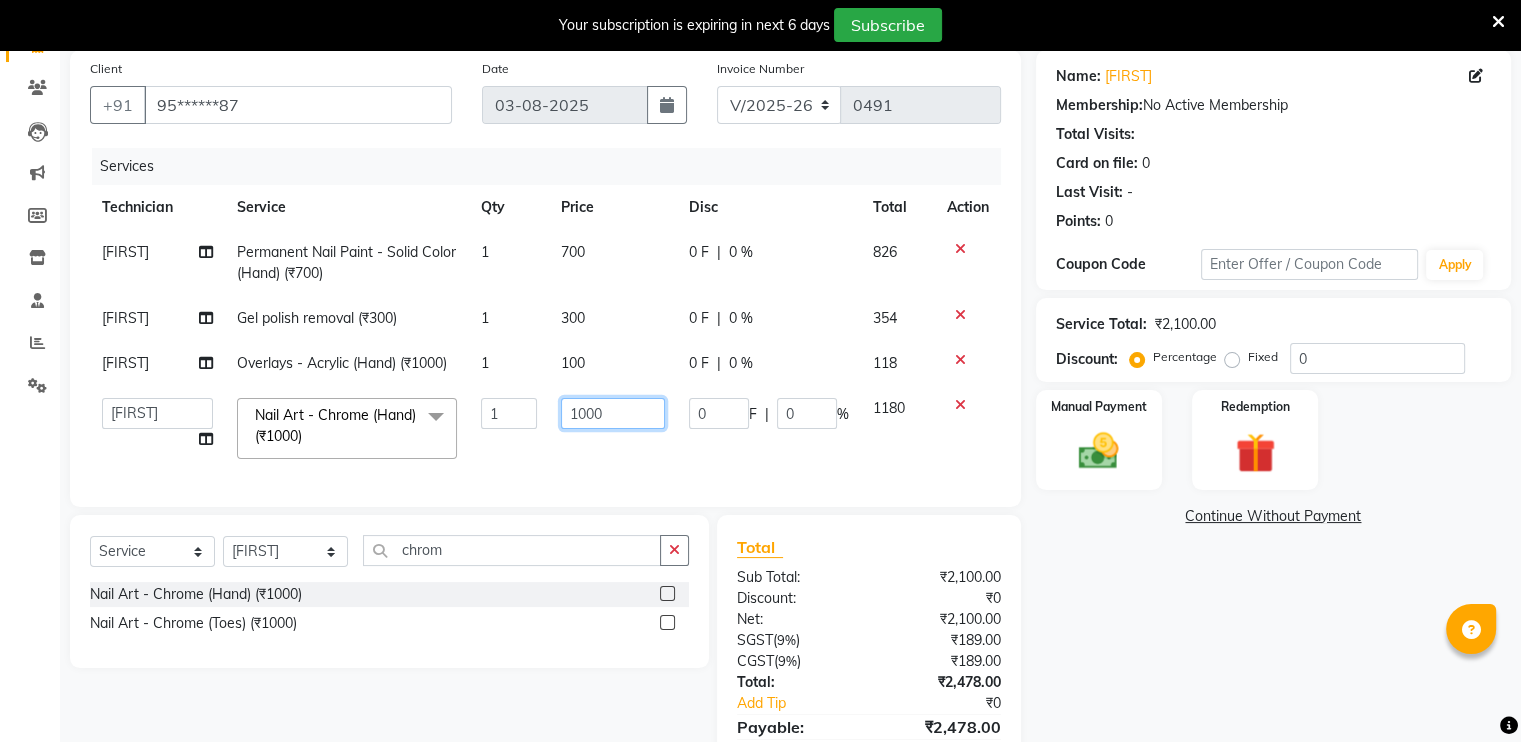 click on "1000" 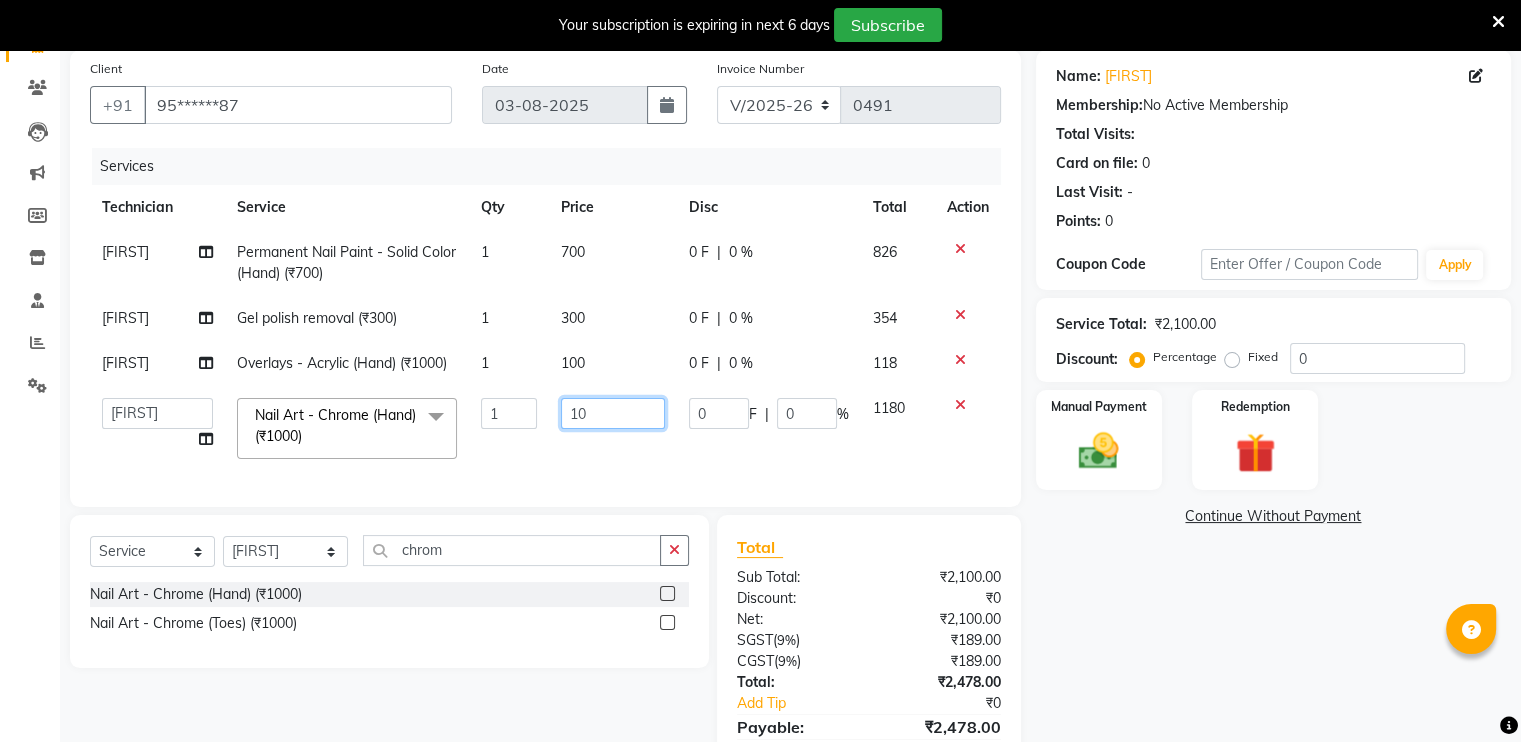 type on "1" 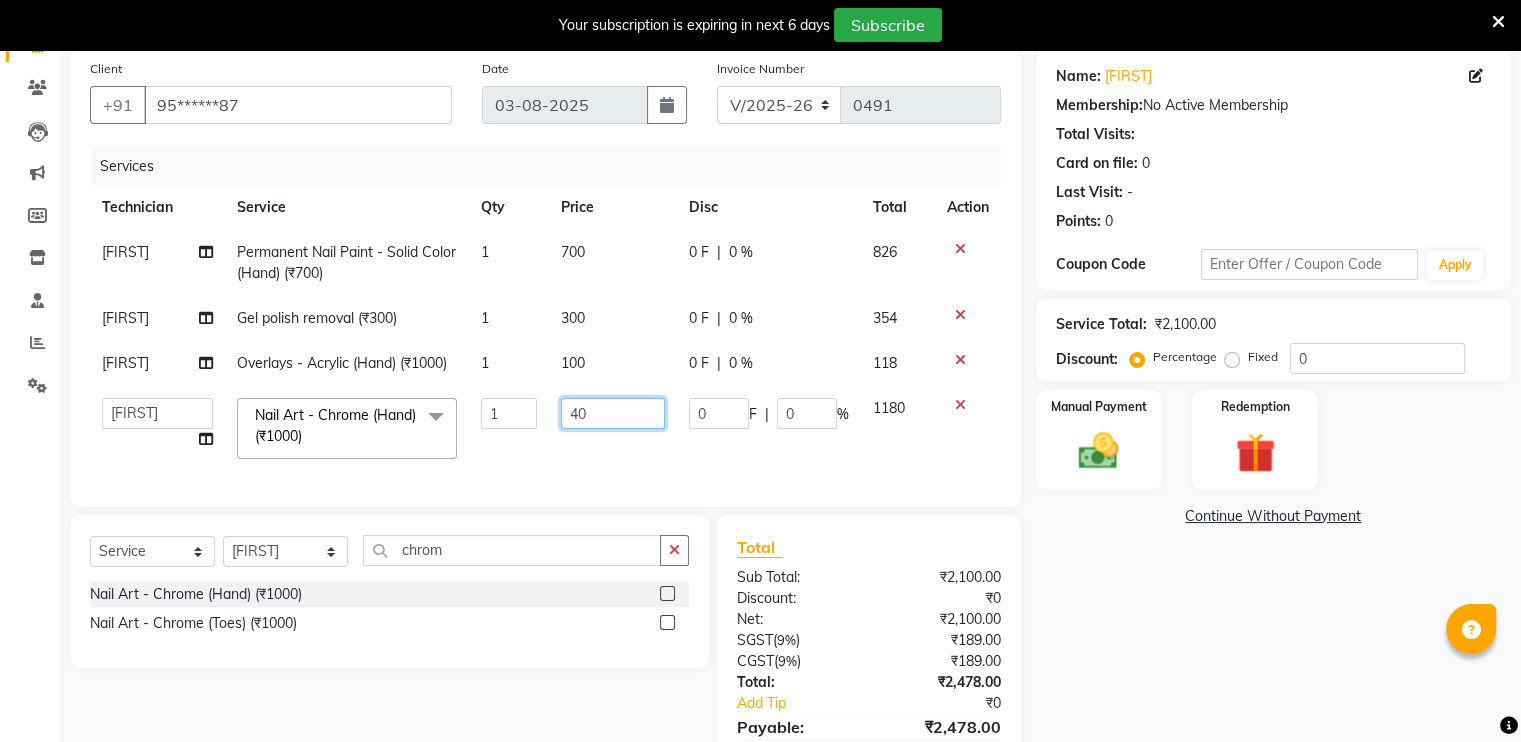 type on "400" 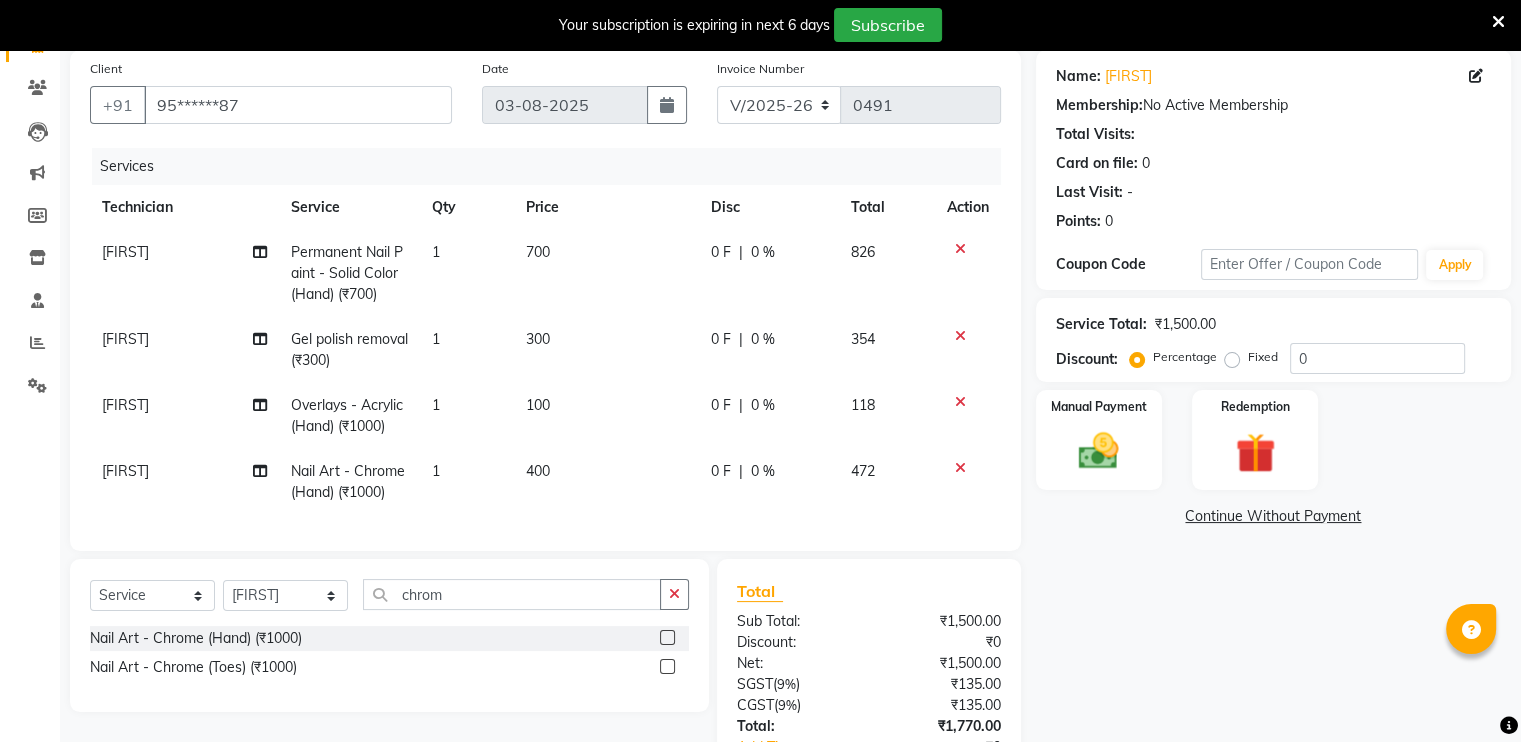 click on "Name: [FIRST] Membership: No Active Membership Total Visits: Card on file: 0 Last Visit: - Points: 0 Coupon Code Apply Service Total: ₹1,500.00 Discount: Percentage Fixed 0 Manual Payment Redemption Continue Without Payment" 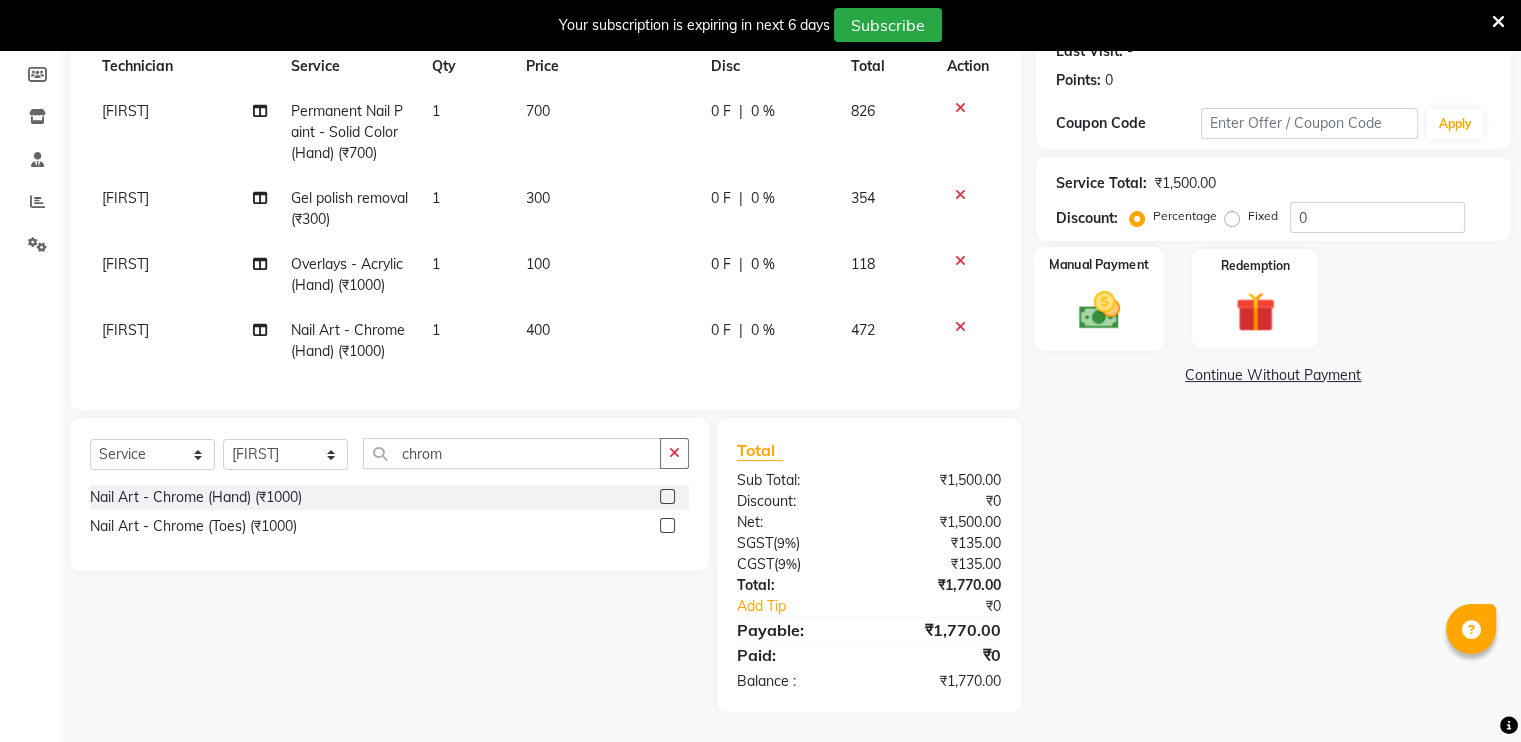 click 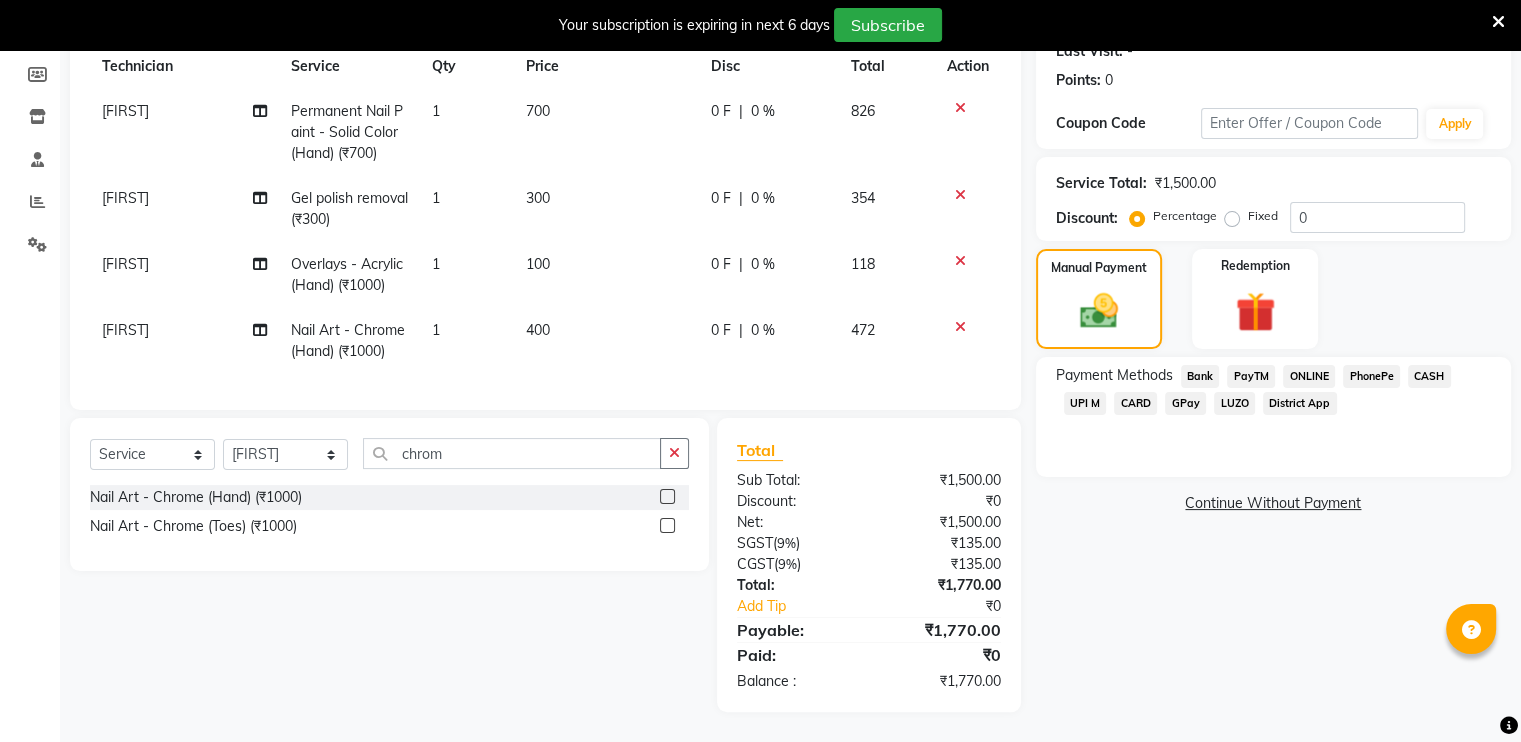 click on "GPay" 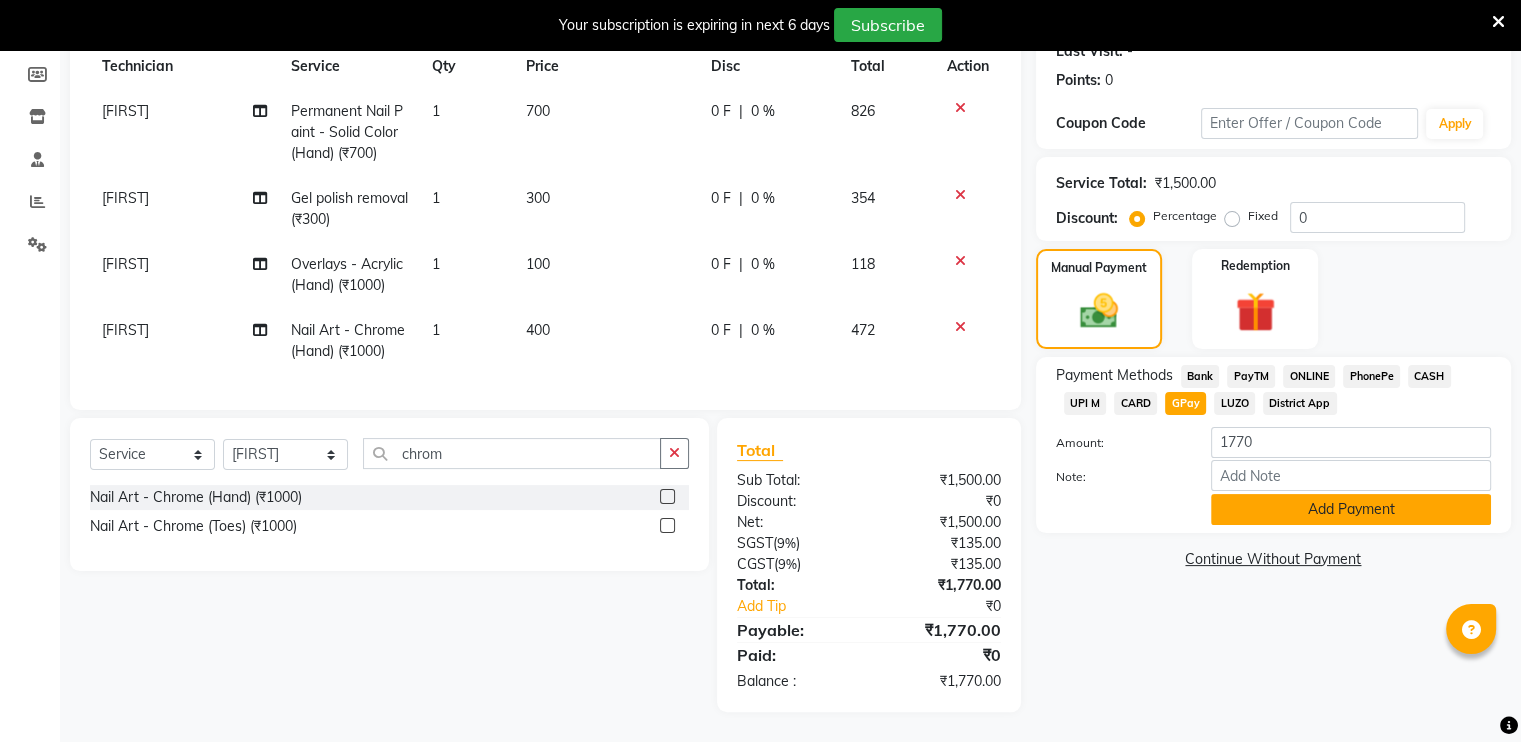 click on "Add Payment" 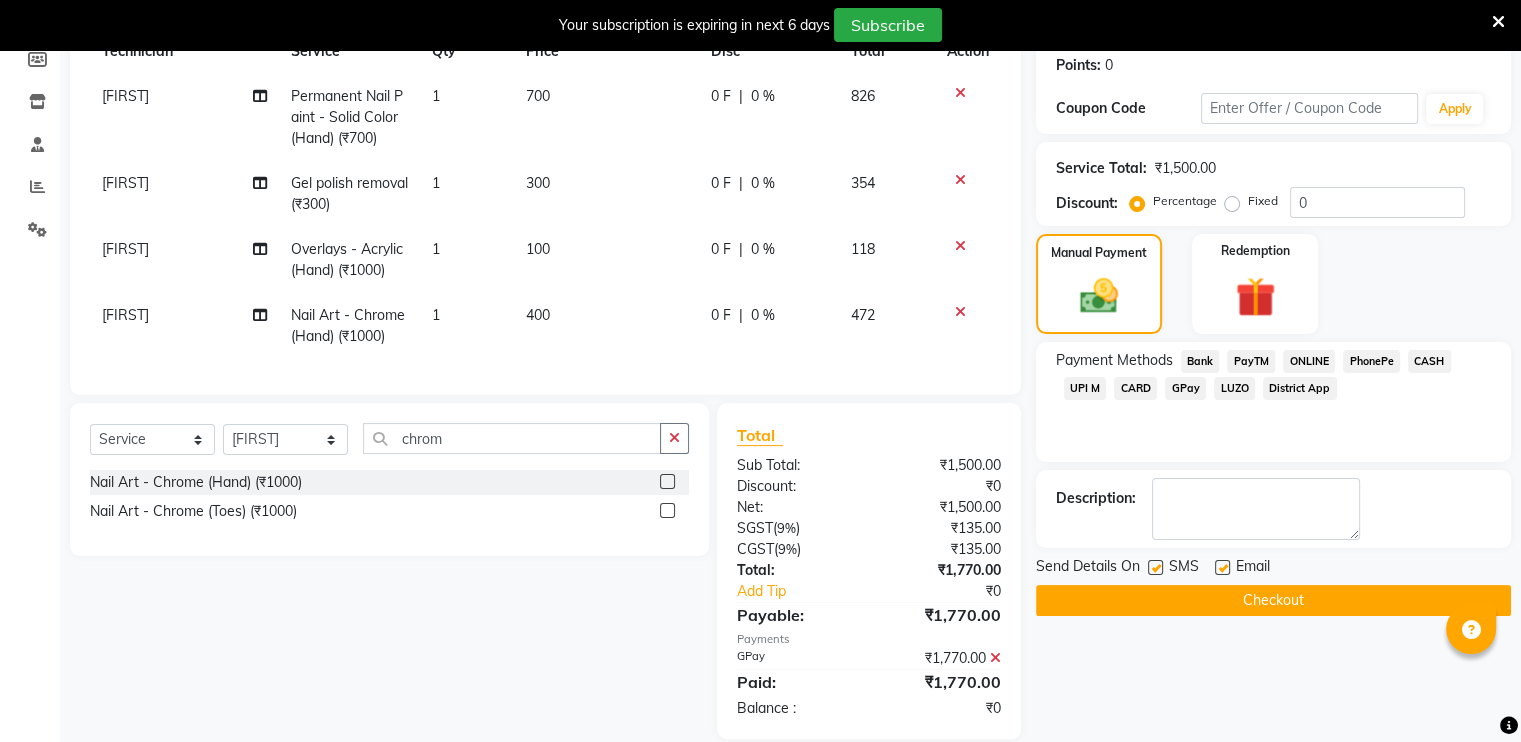click on "Checkout" 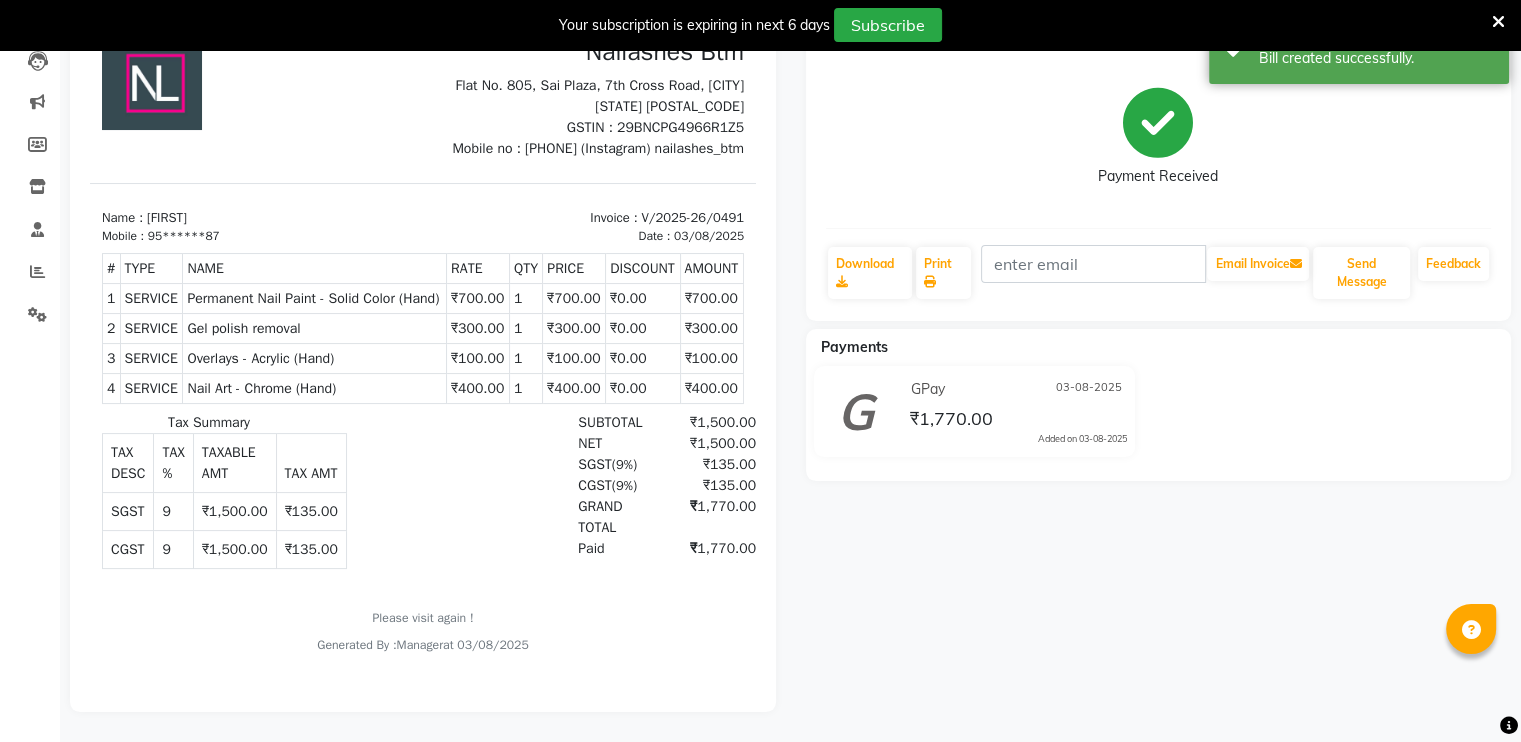 scroll, scrollTop: 0, scrollLeft: 0, axis: both 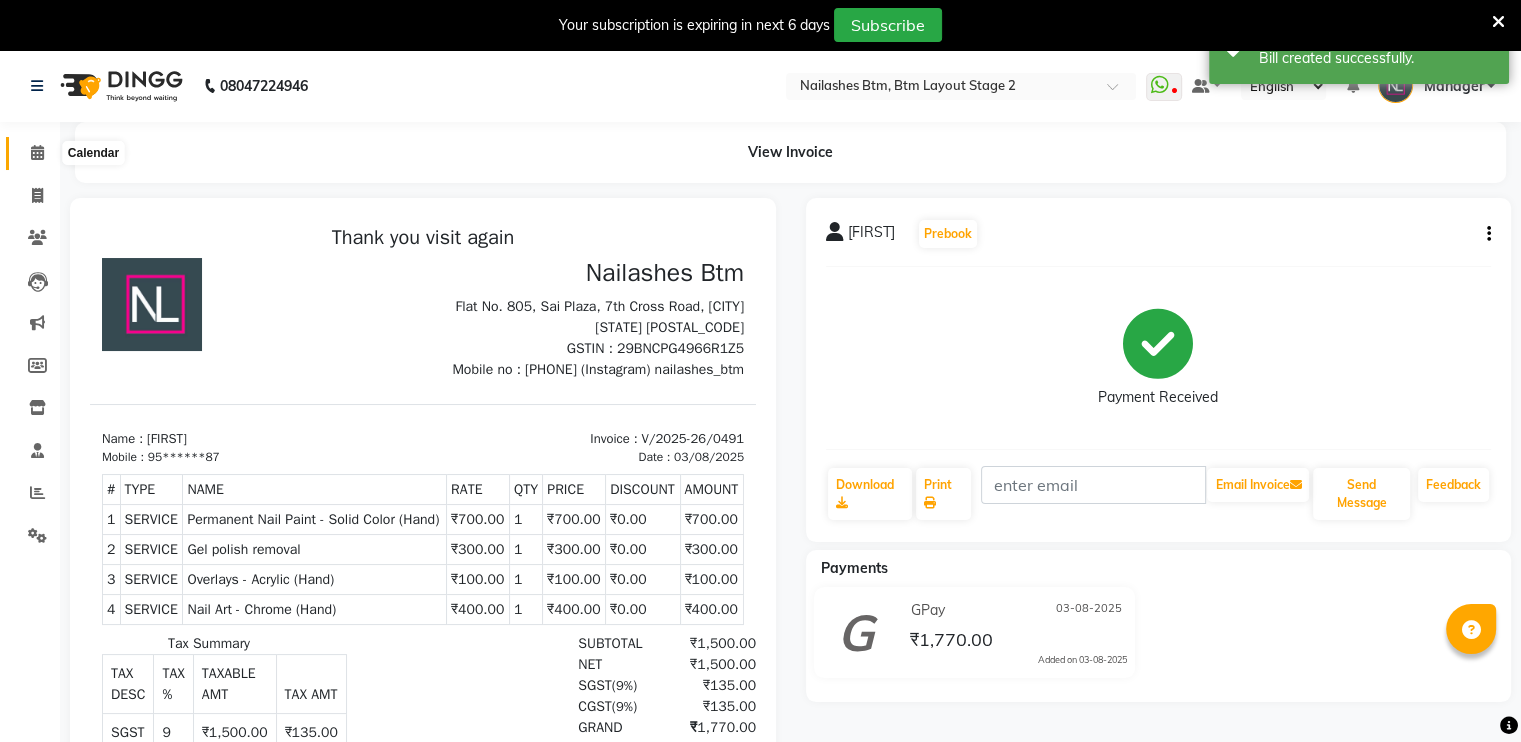 click 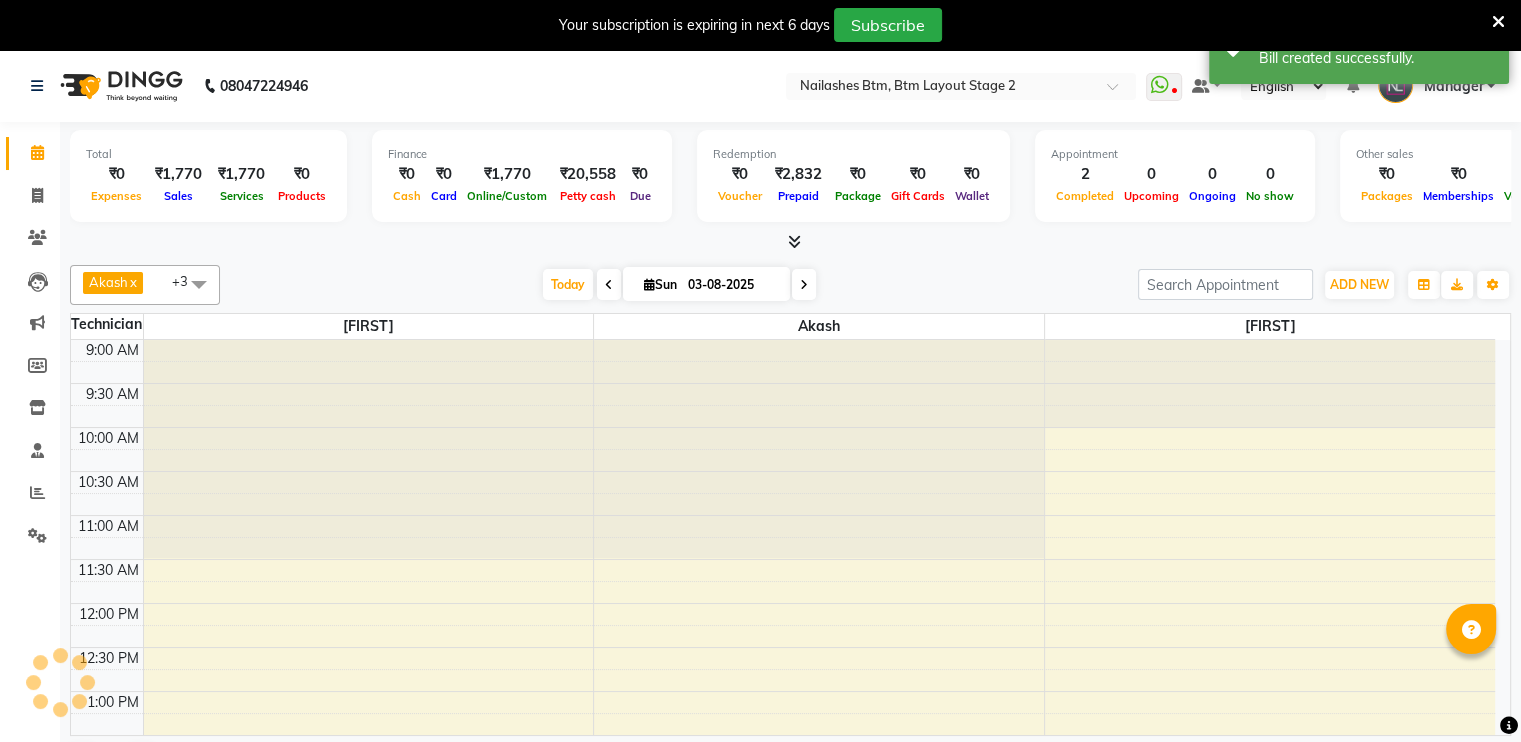 scroll, scrollTop: 0, scrollLeft: 0, axis: both 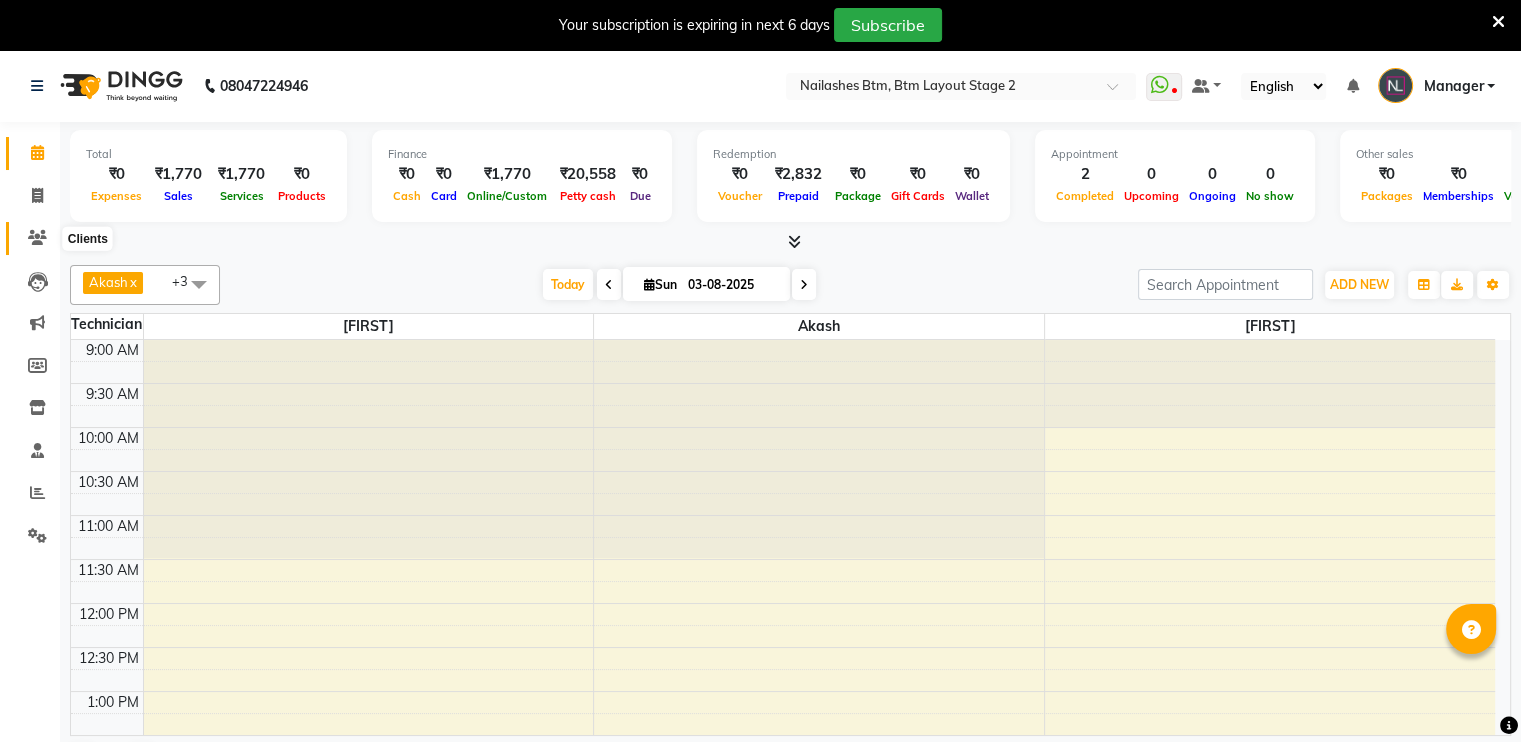 click 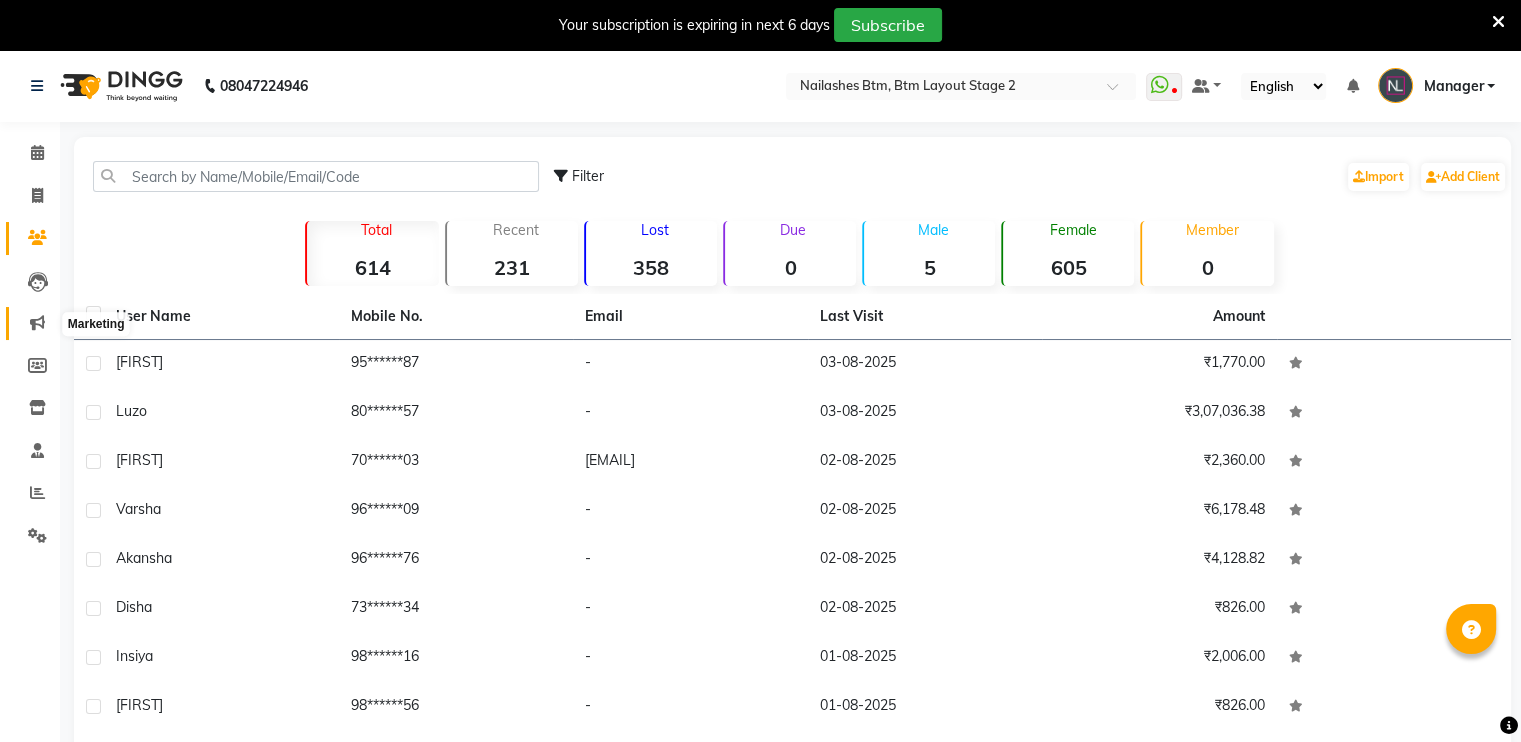 click 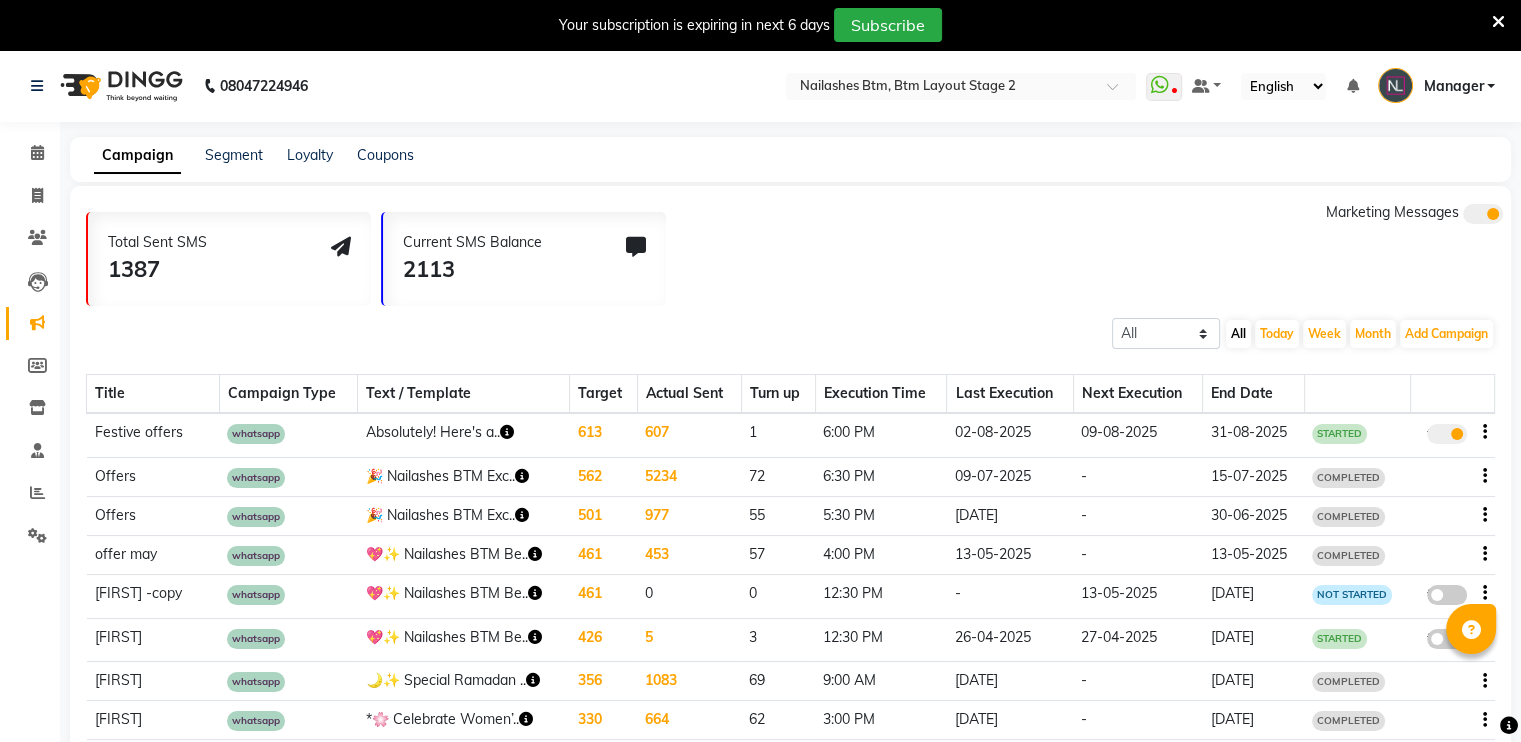 click 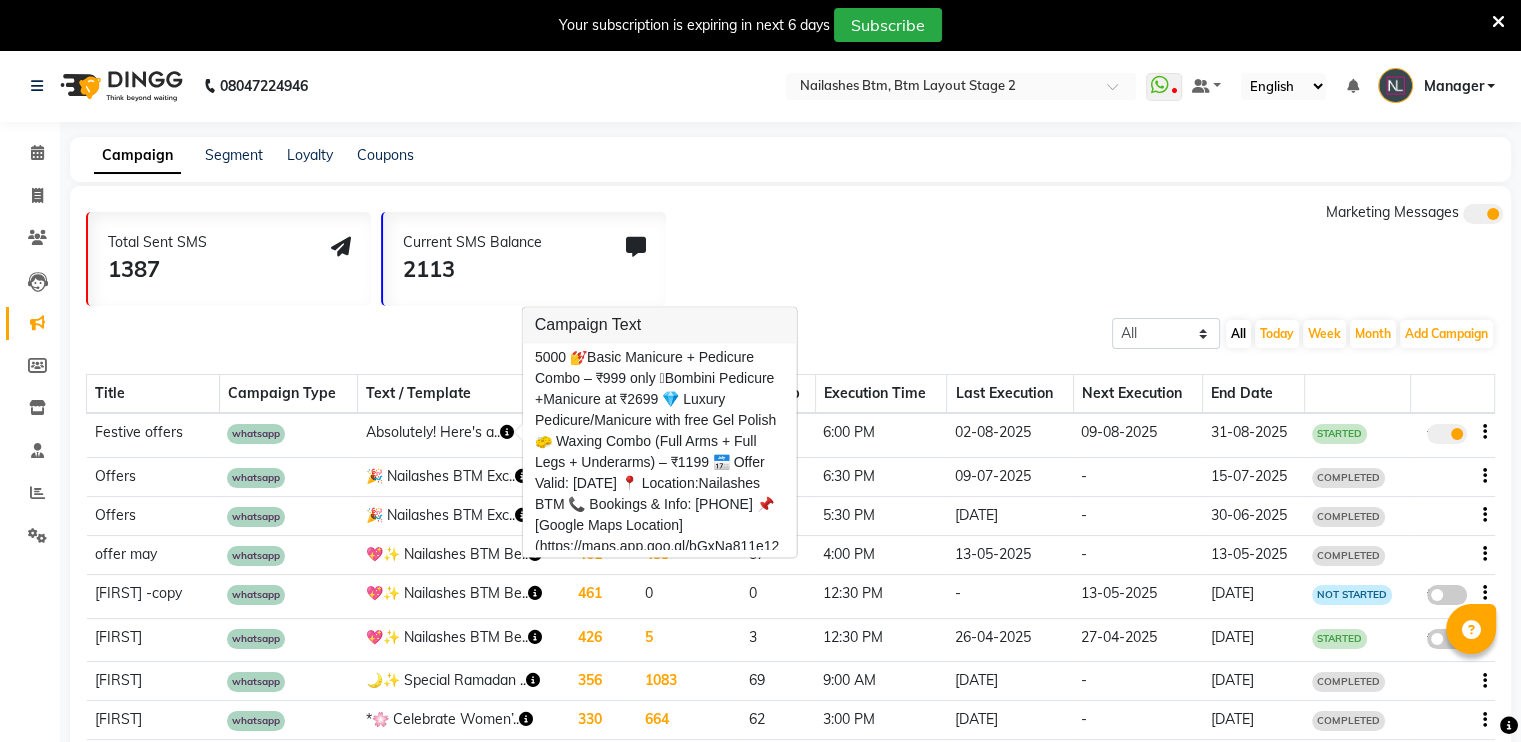 scroll, scrollTop: 299, scrollLeft: 0, axis: vertical 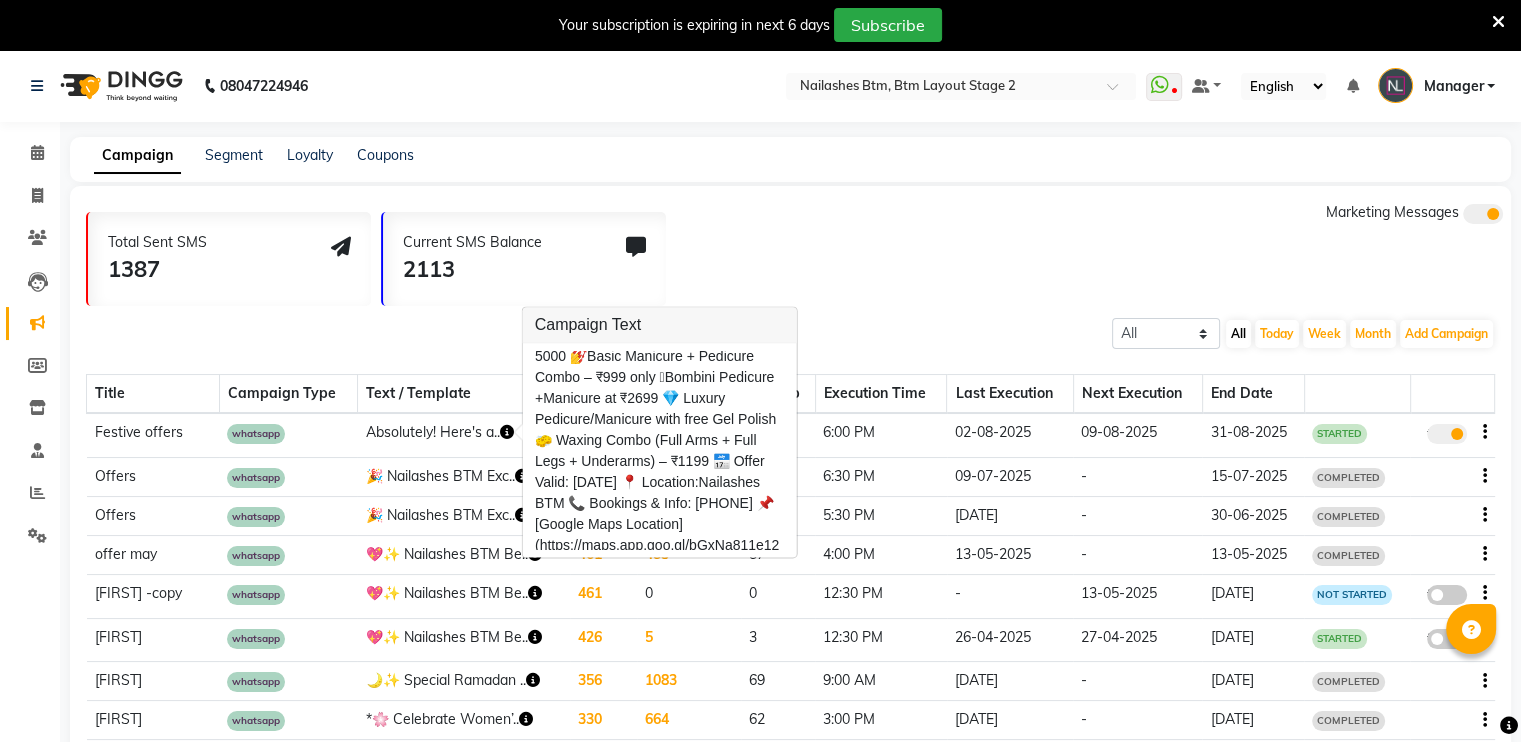 click on "Total Sent SMS 1387 Current SMS Balance 2113 Marketing Messages" 